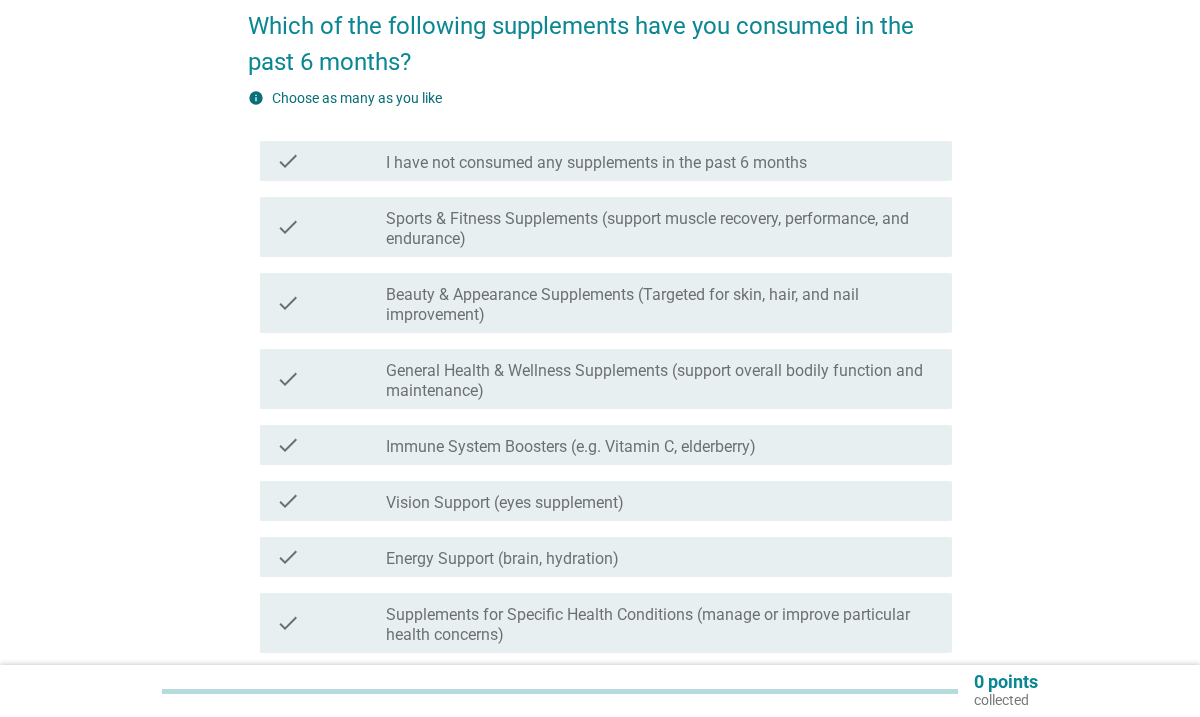 scroll, scrollTop: 119, scrollLeft: 0, axis: vertical 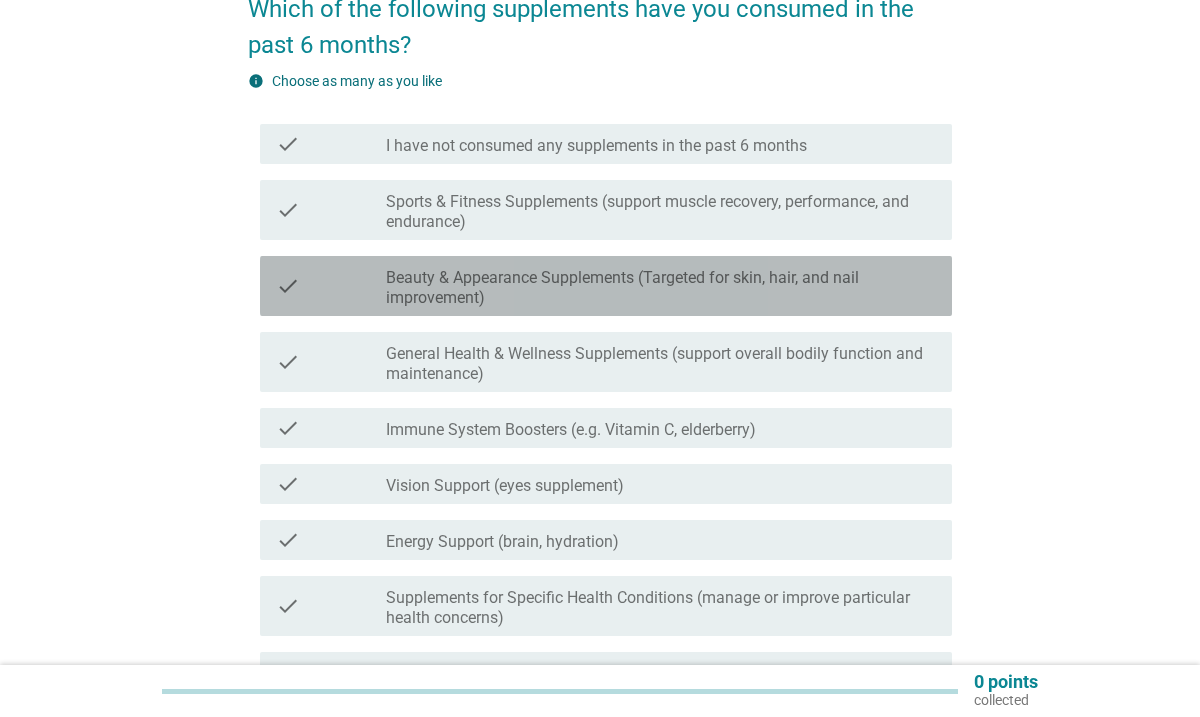 click on "Beauty & Appearance Supplements (Targeted for skin, hair, and nail improvement)" at bounding box center [661, 288] 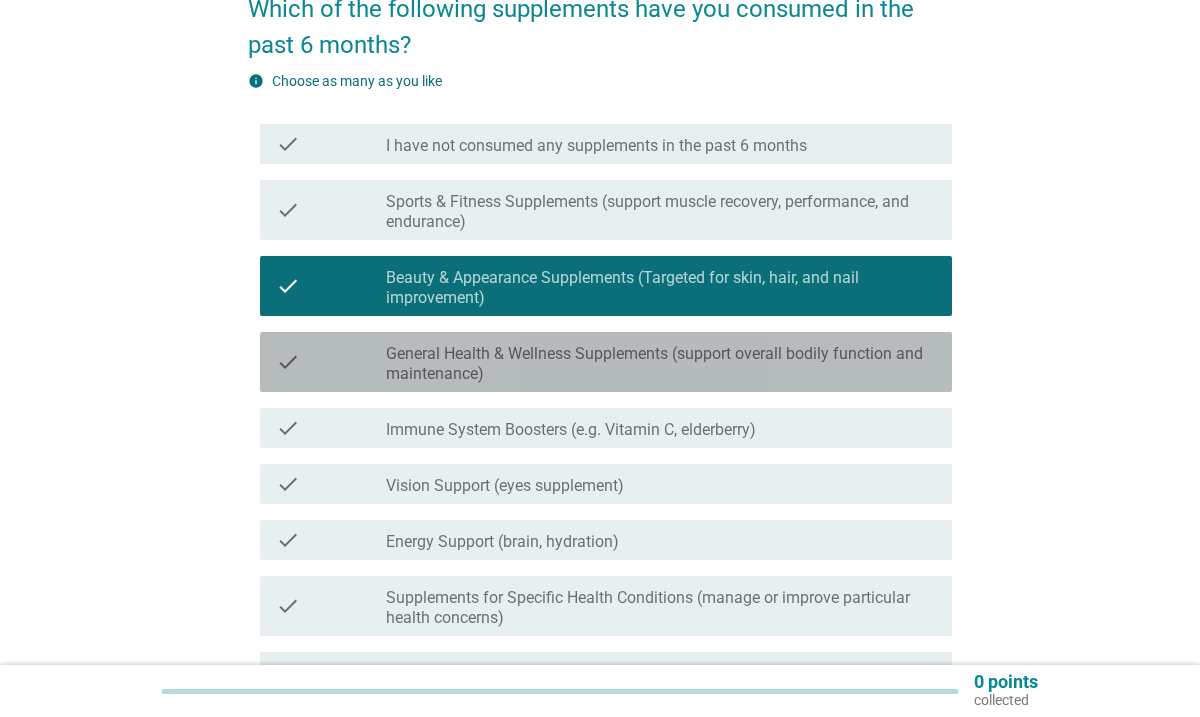 click on "General Health & Wellness Supplements (support overall bodily function and maintenance)" at bounding box center (661, 364) 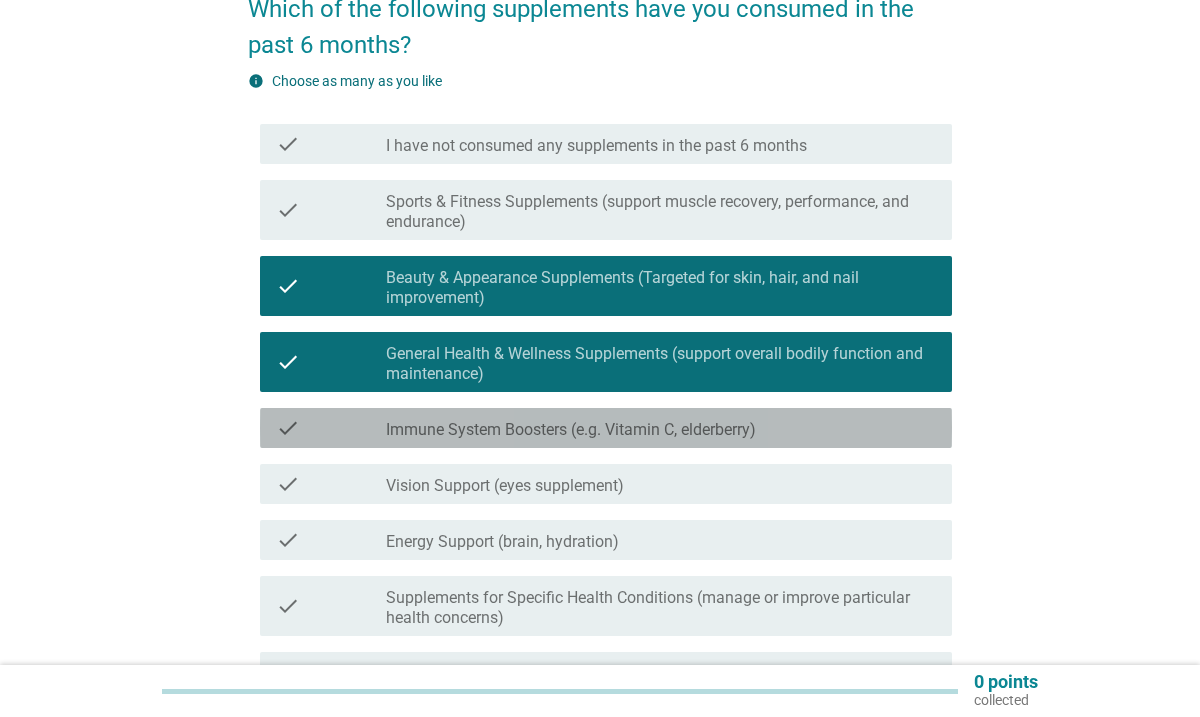 click on "check_box_outline_blank Immune System Boosters (e.g. Vitamin C, elderberry)" at bounding box center [661, 428] 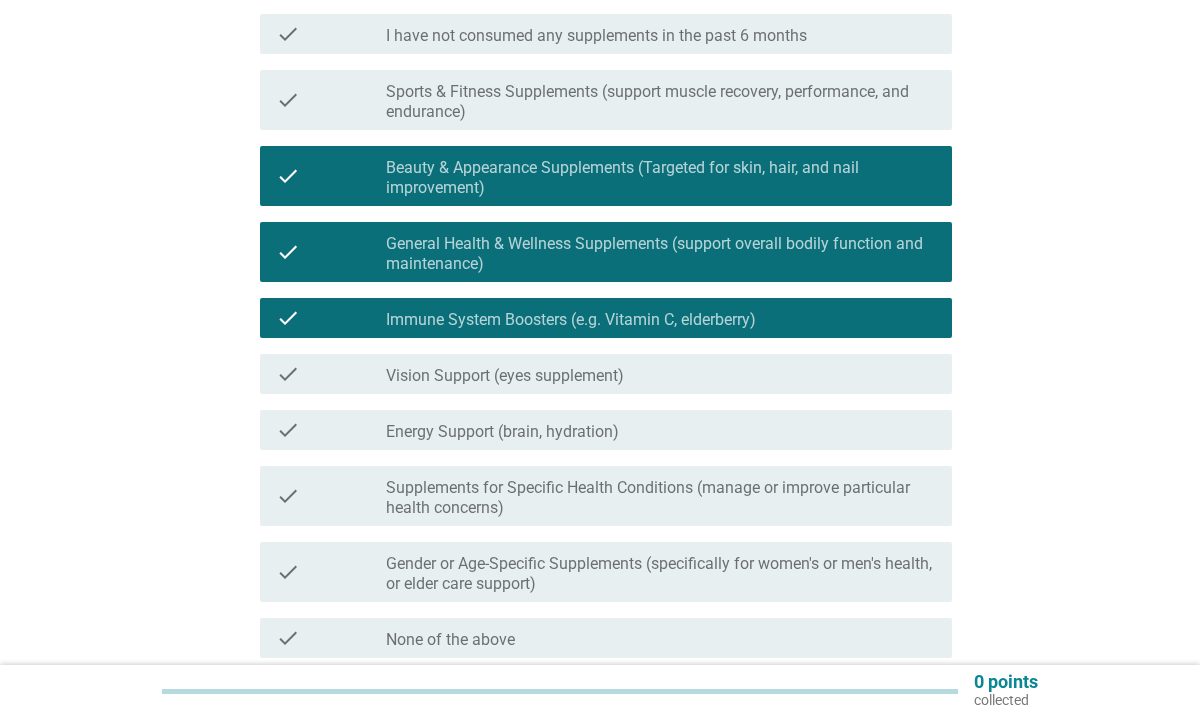 scroll, scrollTop: 344, scrollLeft: 0, axis: vertical 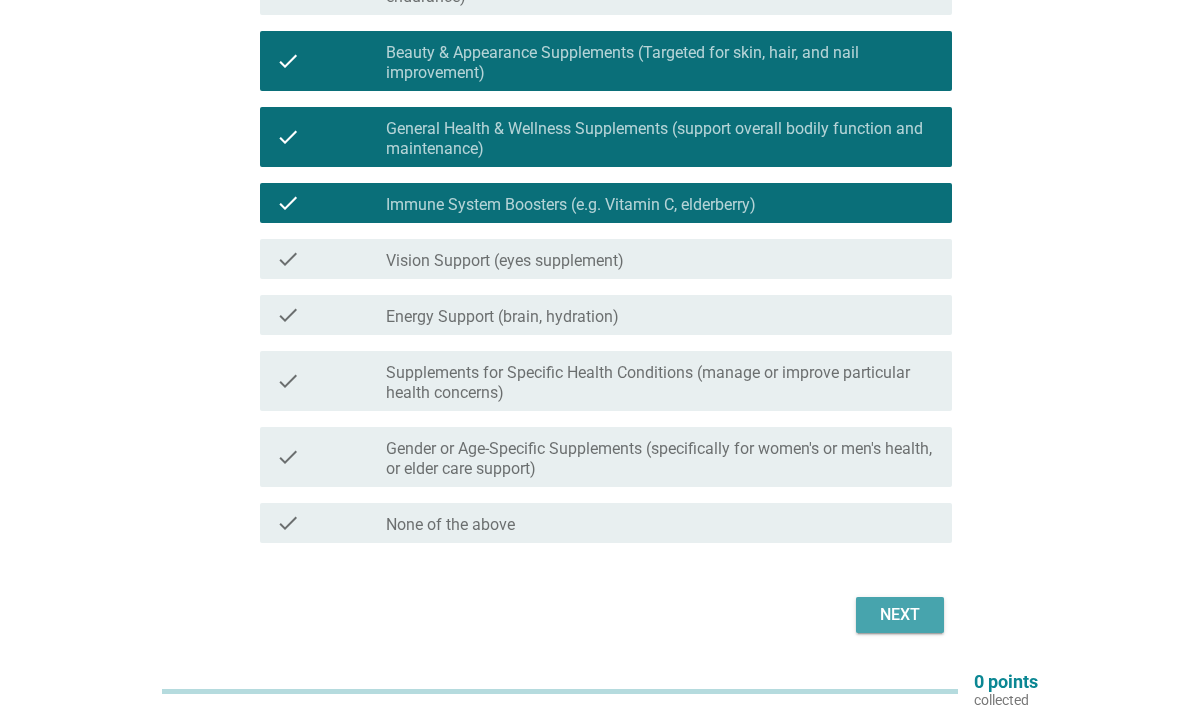 click on "Next" at bounding box center (900, 615) 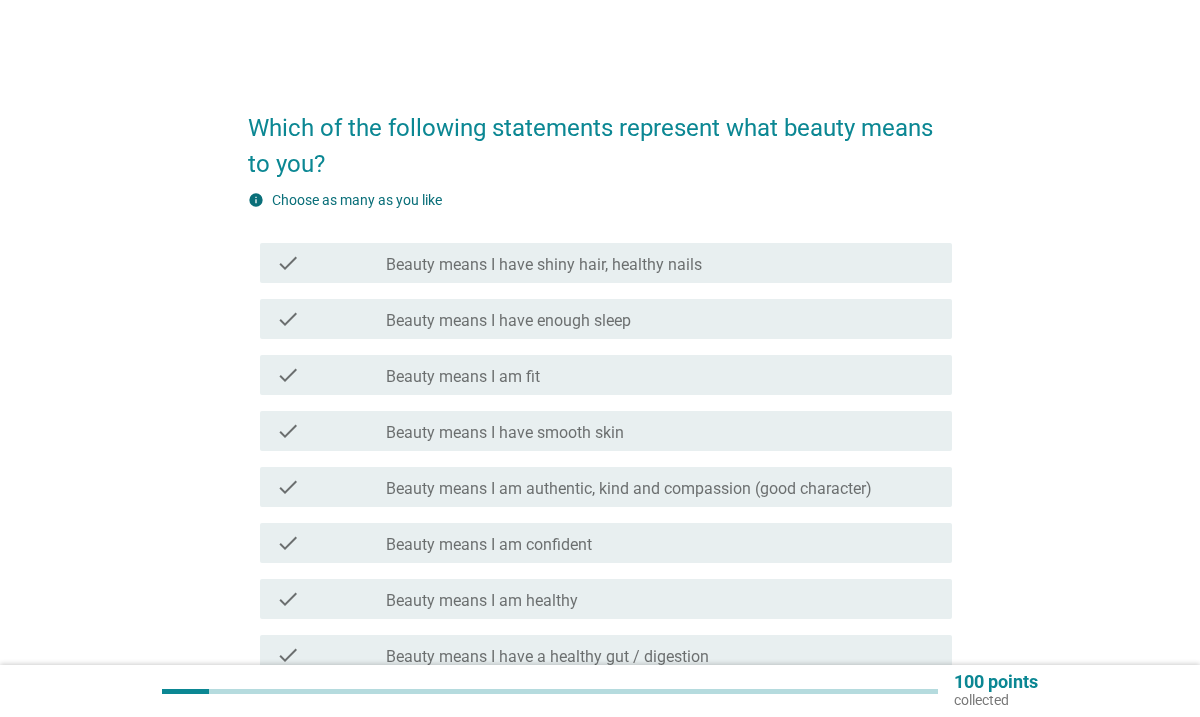 scroll, scrollTop: 48, scrollLeft: 0, axis: vertical 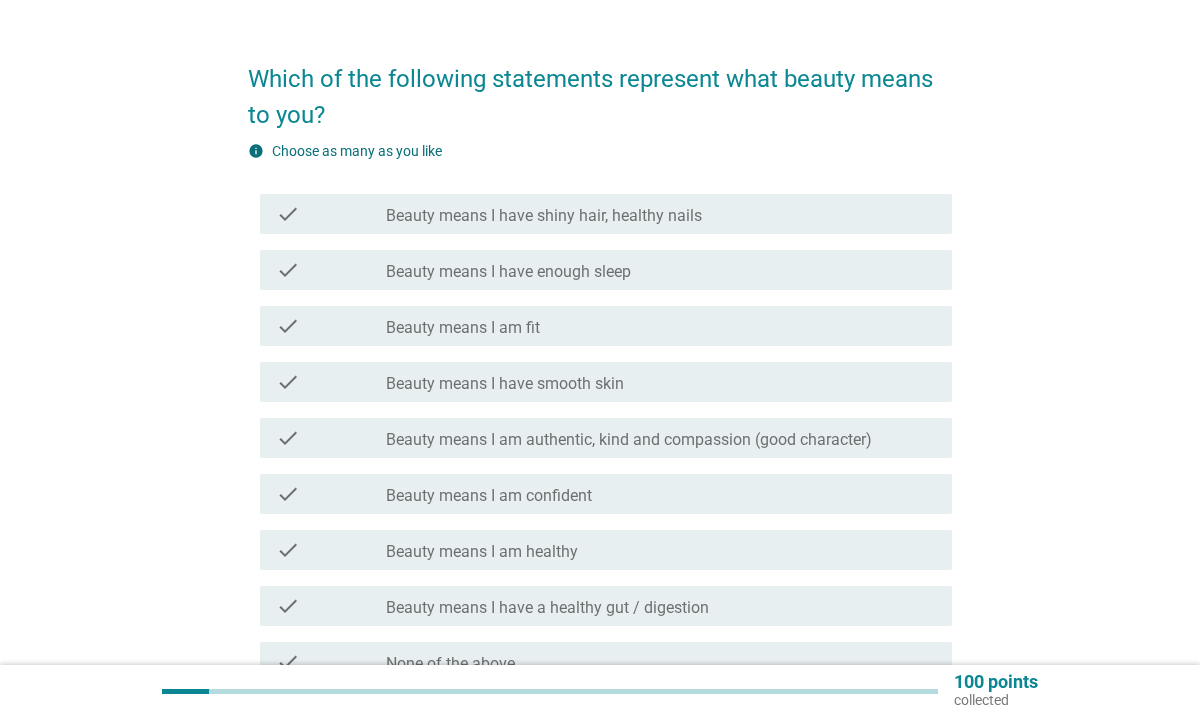 click on "check_box_outline_blank Beauty means I have shiny hair, healthy nails" at bounding box center [661, 214] 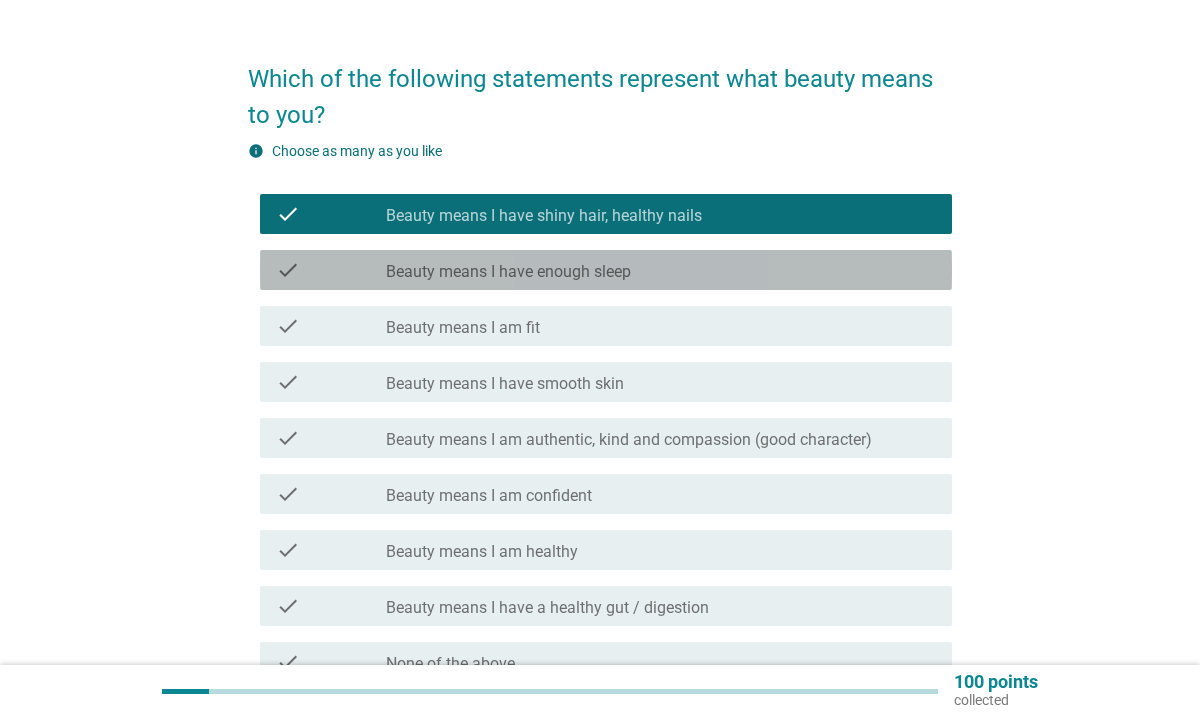 click on "check_box_outline_blank Beauty means I have enough sleep" at bounding box center (661, 270) 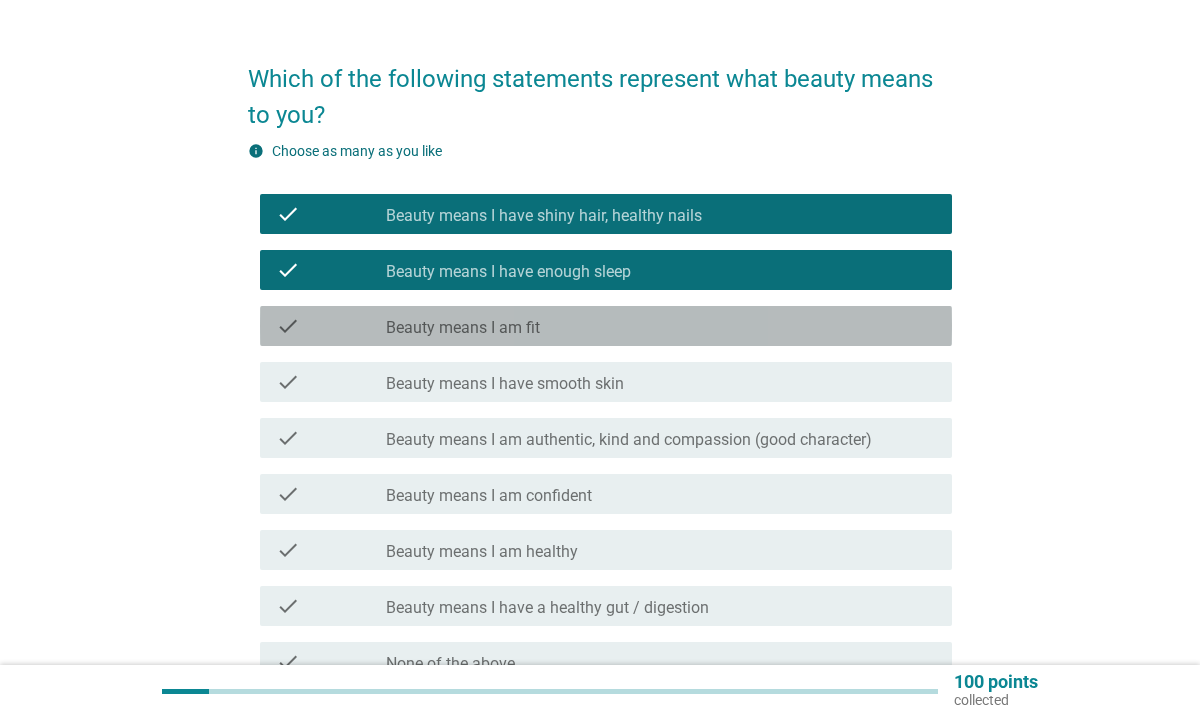 click on "check_box_outline_blank Beauty means I am fit" at bounding box center (661, 326) 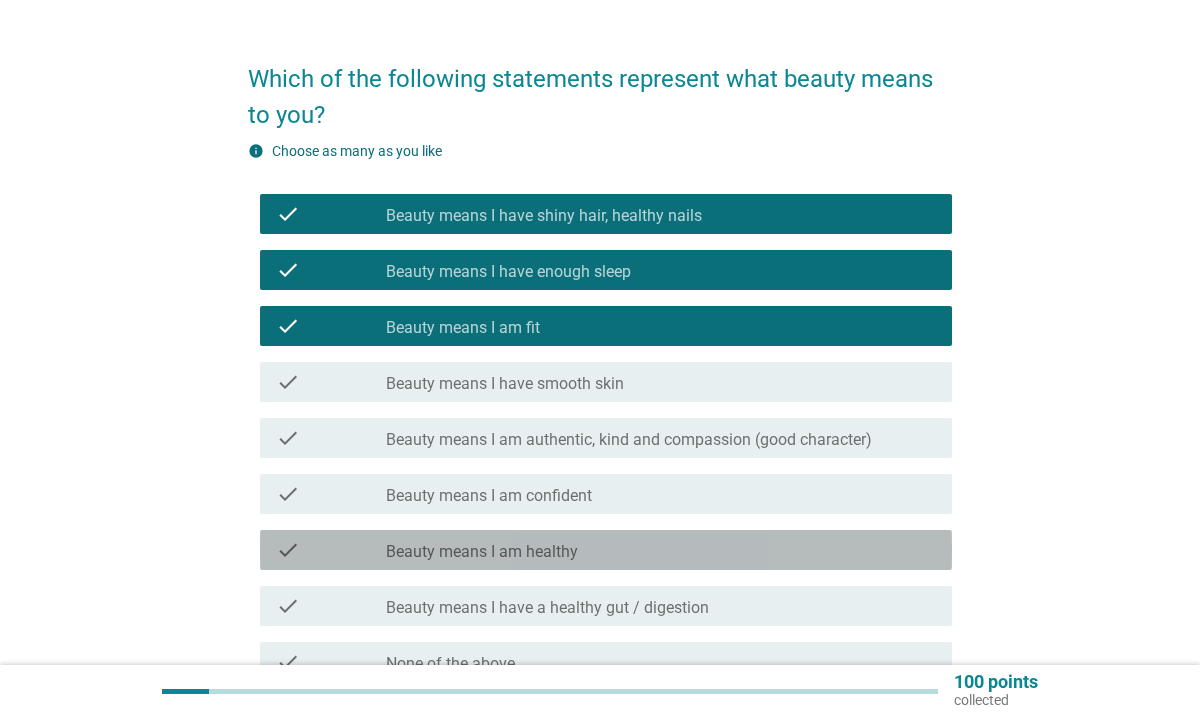 click on "check_box_outline_blank Beauty means I am healthy" at bounding box center [661, 550] 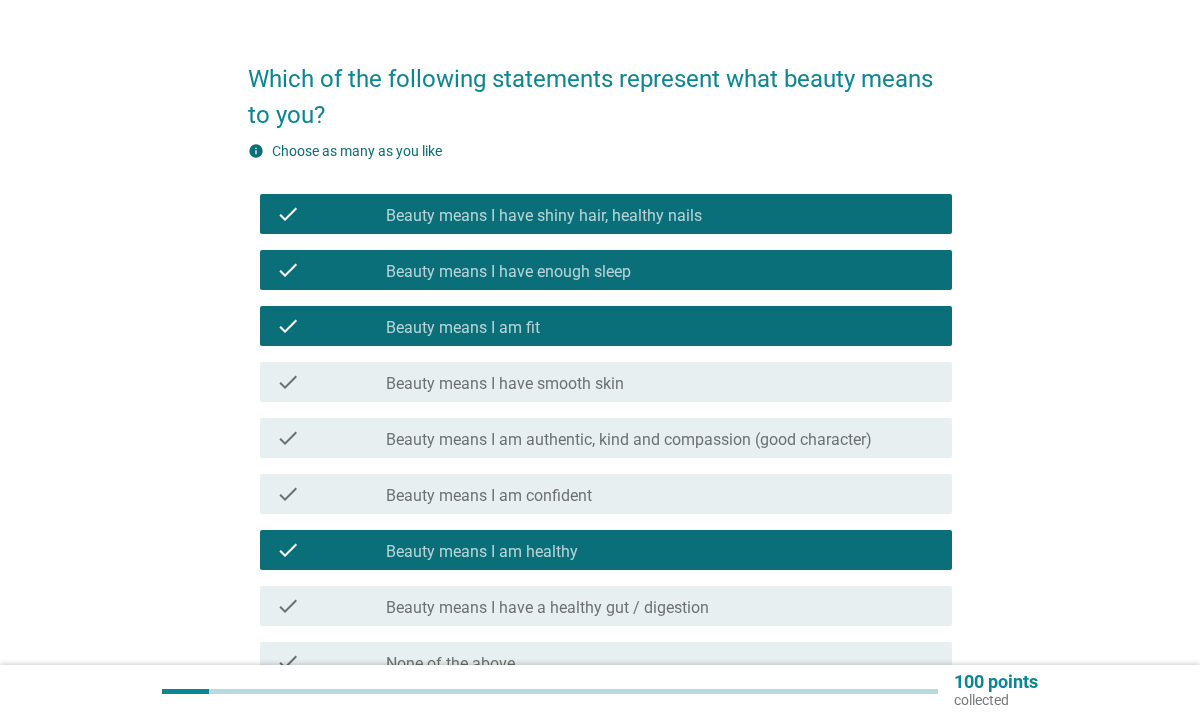 click on "check     check_box_outline_blank Beauty means I am healthy" at bounding box center [600, 550] 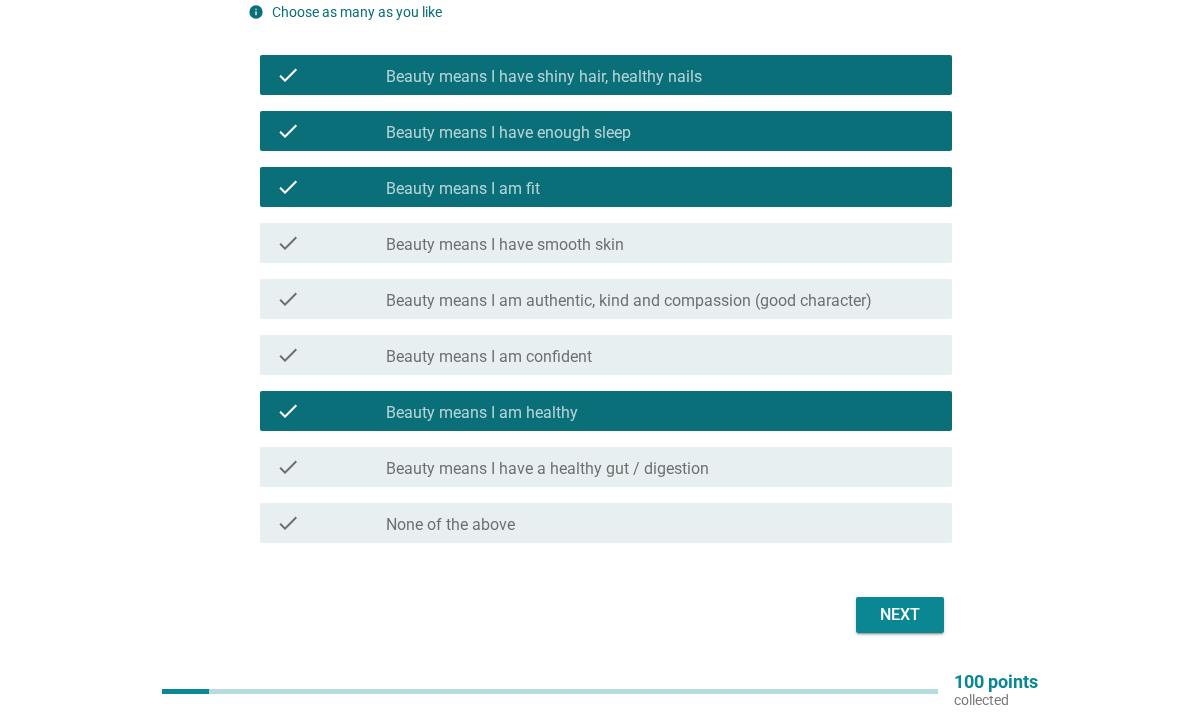 click on "Next" at bounding box center (900, 615) 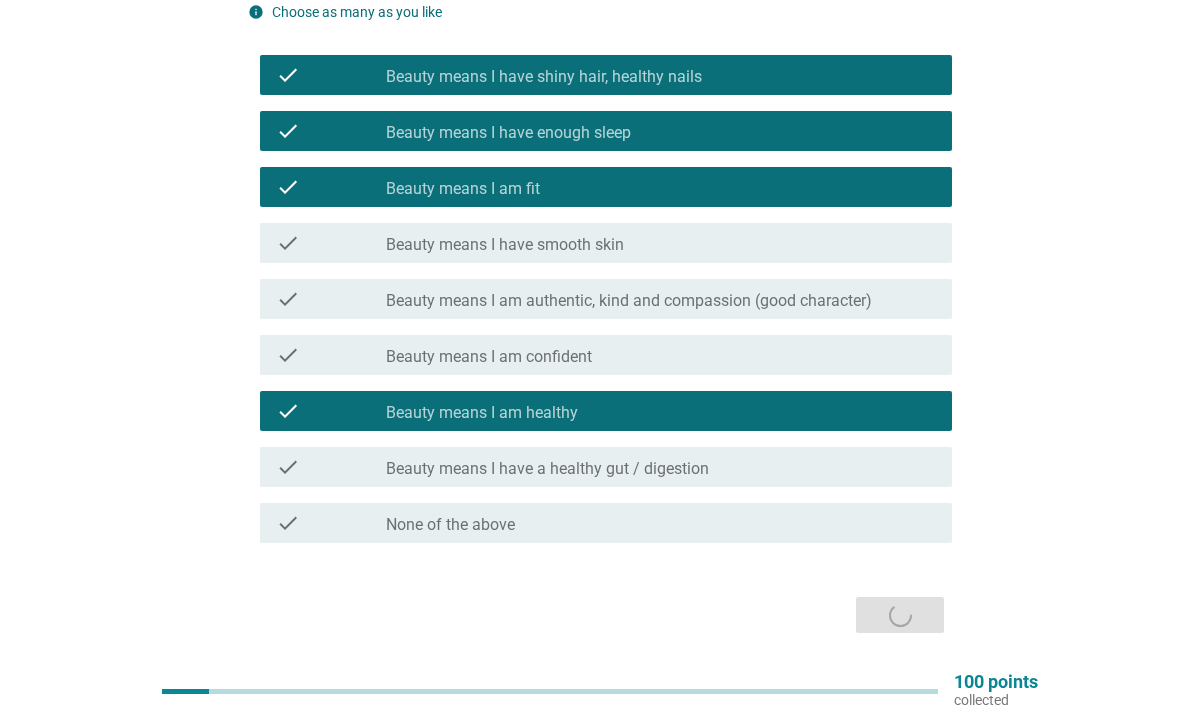 scroll, scrollTop: 0, scrollLeft: 0, axis: both 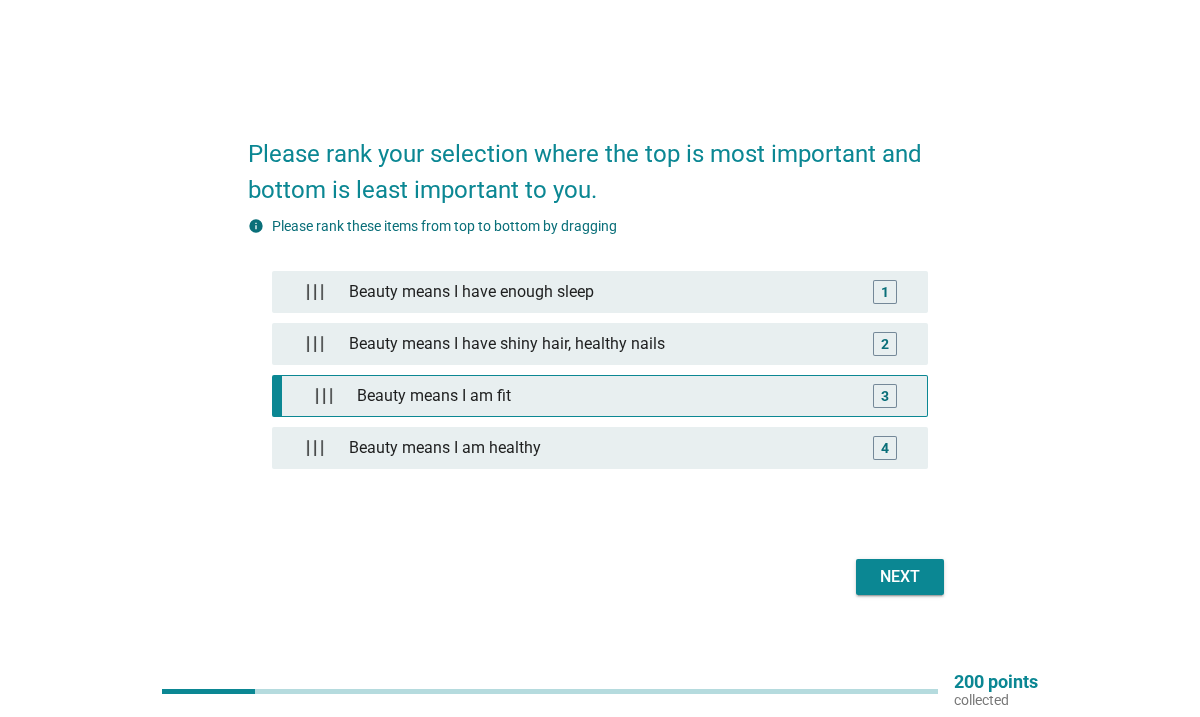 drag, startPoint x: 307, startPoint y: 419, endPoint x: 300, endPoint y: 429, distance: 12.206555 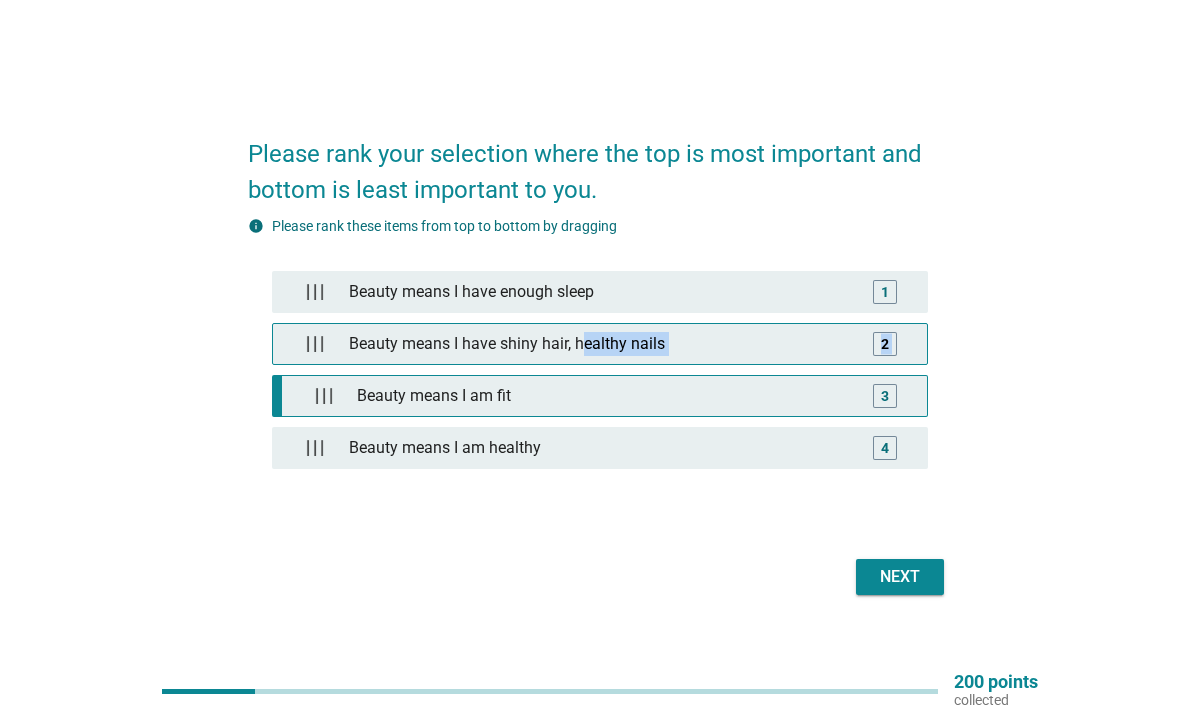 drag, startPoint x: 300, startPoint y: 429, endPoint x: 582, endPoint y: 368, distance: 288.5221 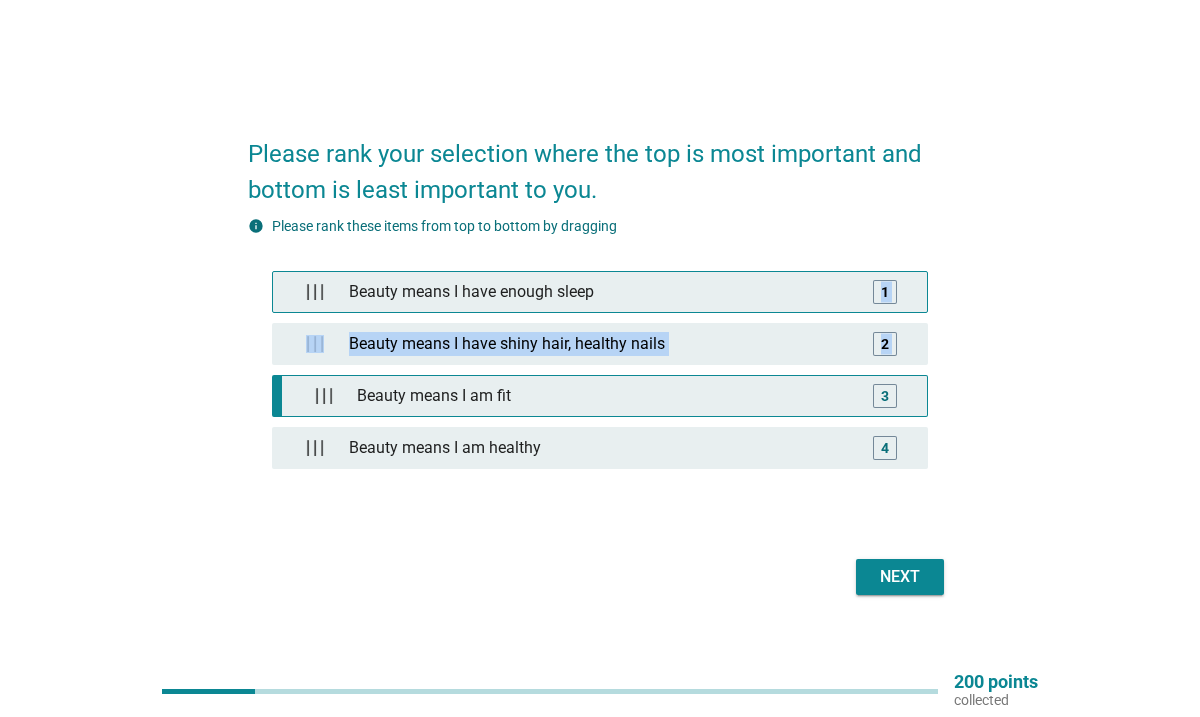 drag, startPoint x: 887, startPoint y: 428, endPoint x: 883, endPoint y: 326, distance: 102.0784 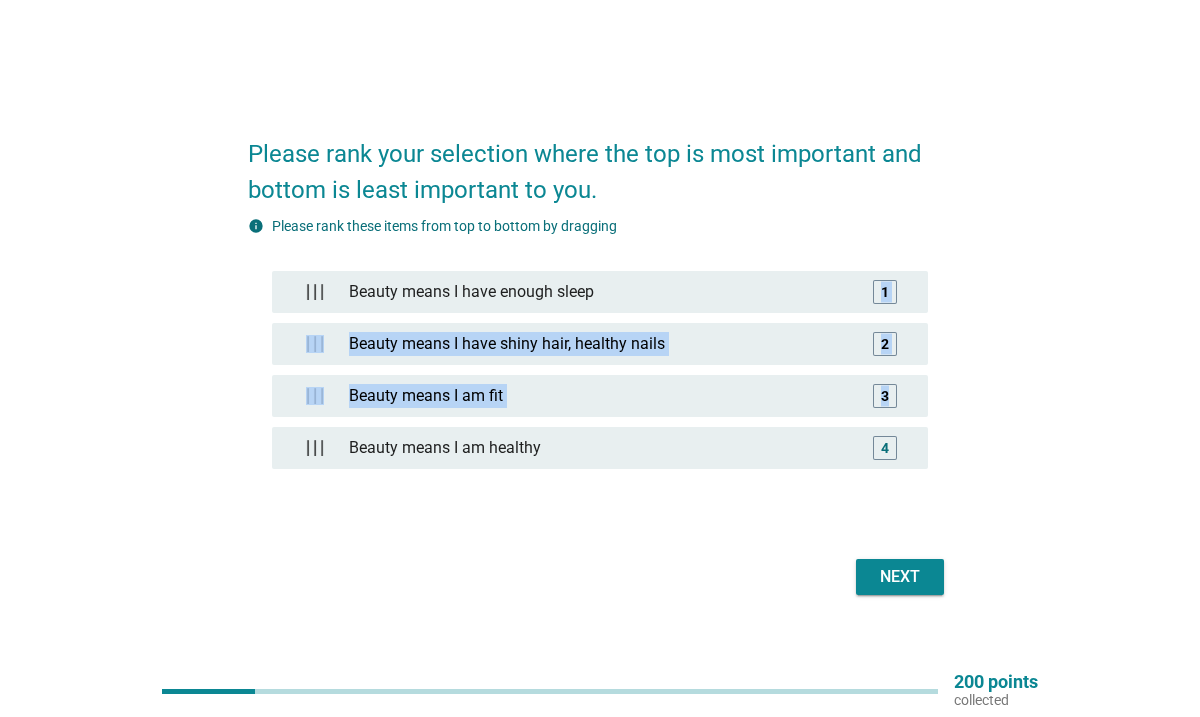 click on "Please rank your selection where the top is most important and bottom is least important to you.     info   Please rank these items from top to bottom by dragging     Beauty means I have enough sleep   1   Beauty means I have shiny hair, healthy nails   2   Beauty means I am fit   3   Beauty means I am healthy   4   Next" at bounding box center [600, 358] 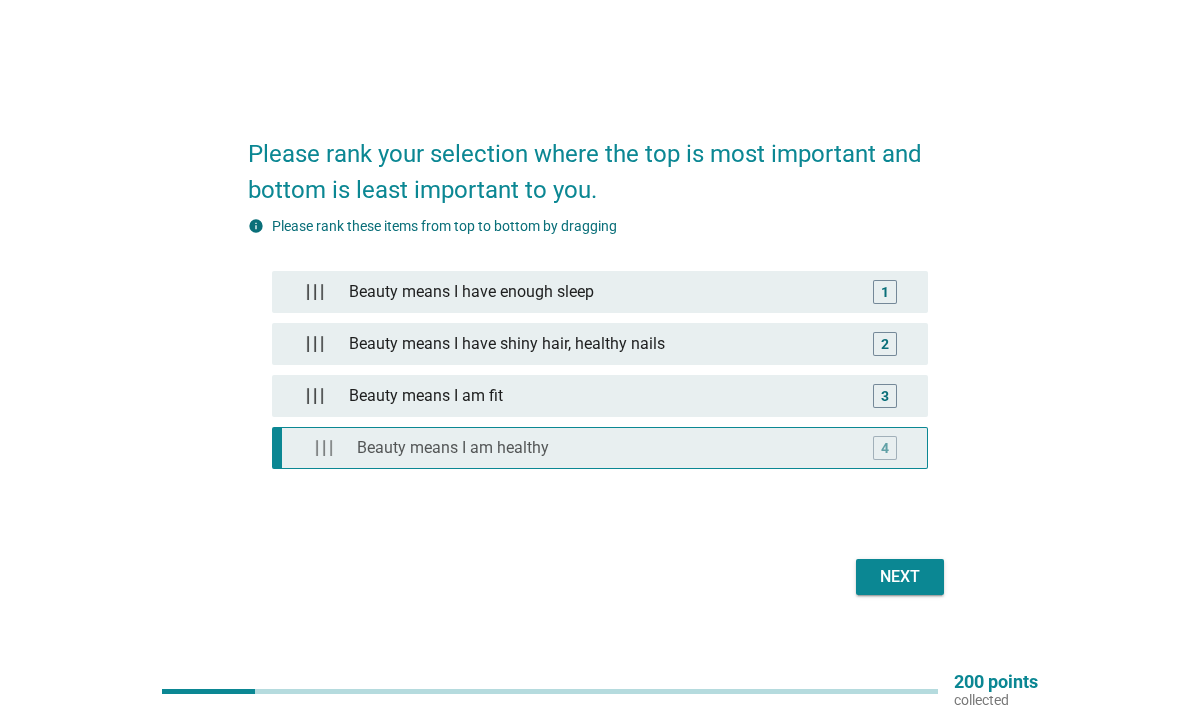 type 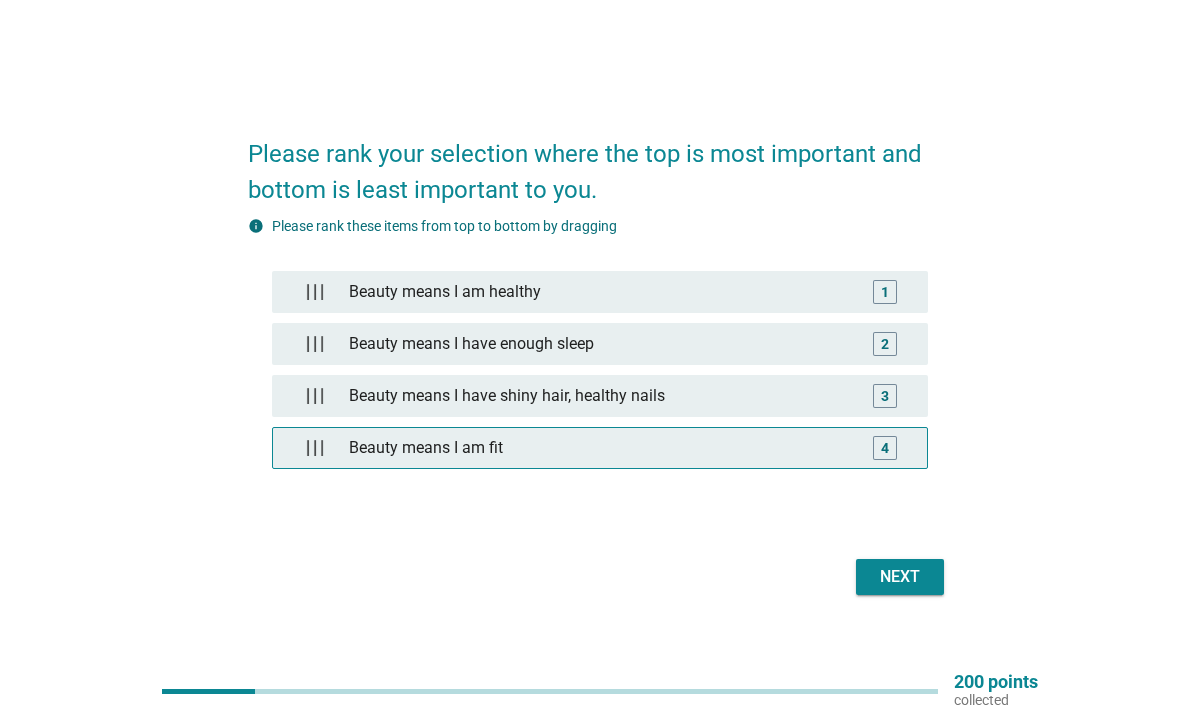 drag, startPoint x: 688, startPoint y: 483, endPoint x: 713, endPoint y: 475, distance: 26.24881 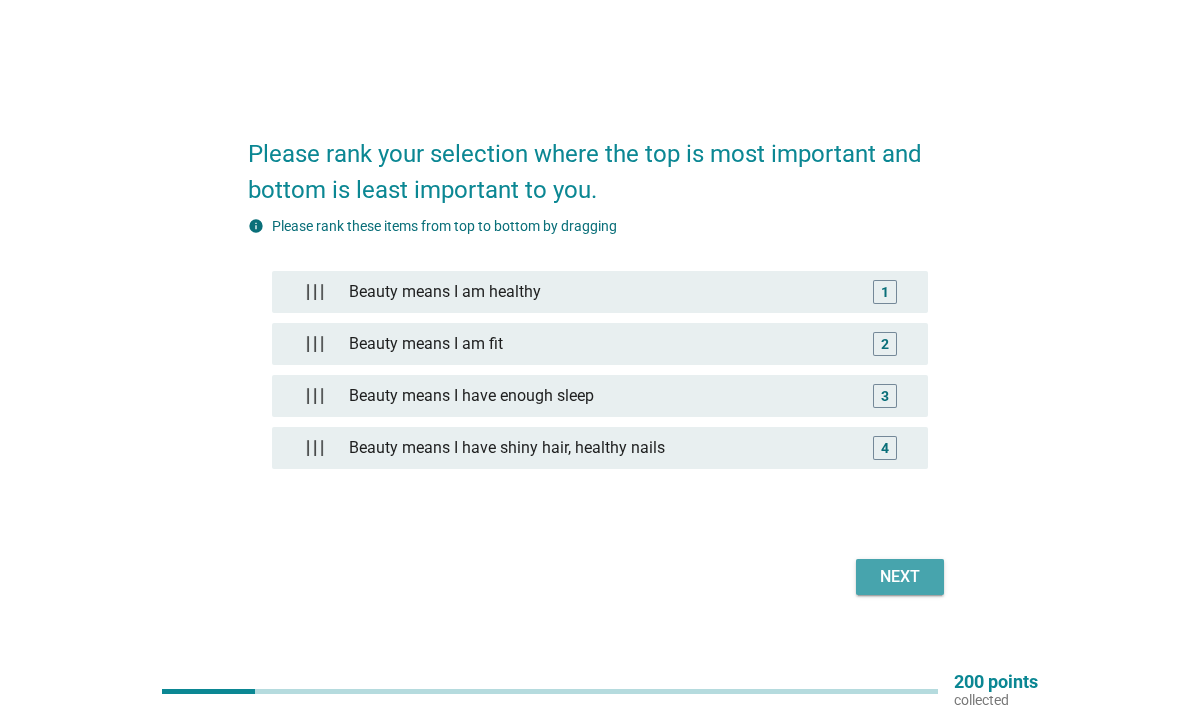 click on "Next" at bounding box center (900, 577) 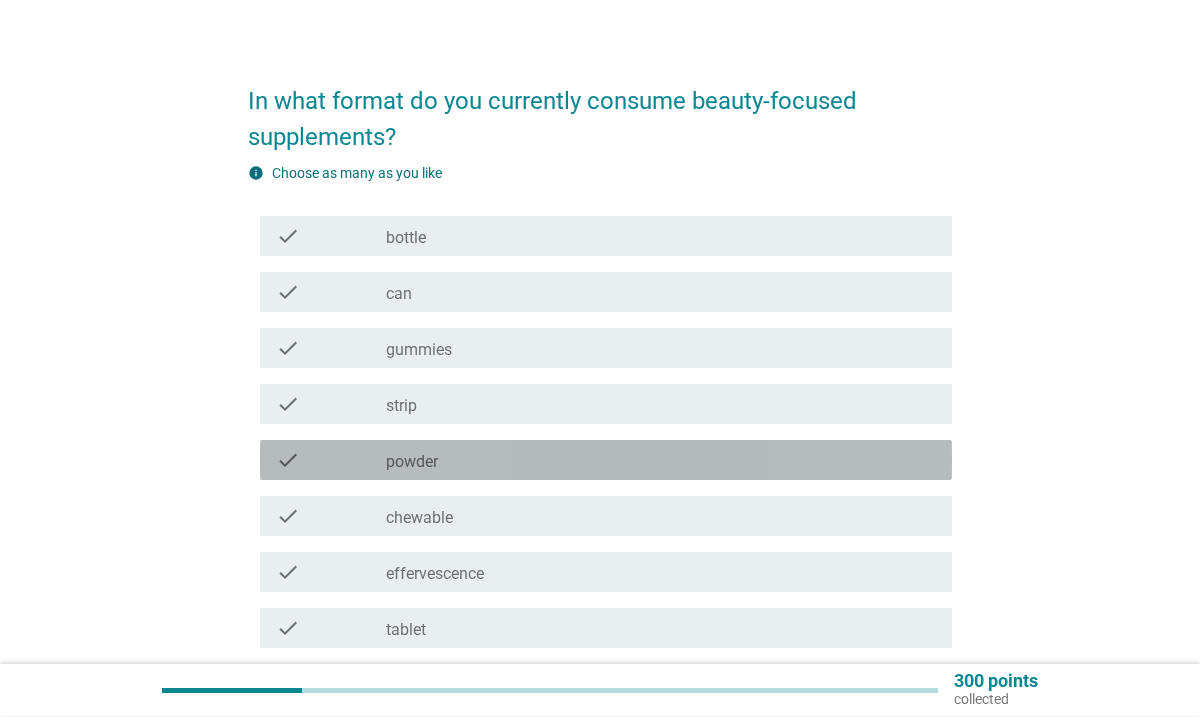 scroll, scrollTop: 27, scrollLeft: 0, axis: vertical 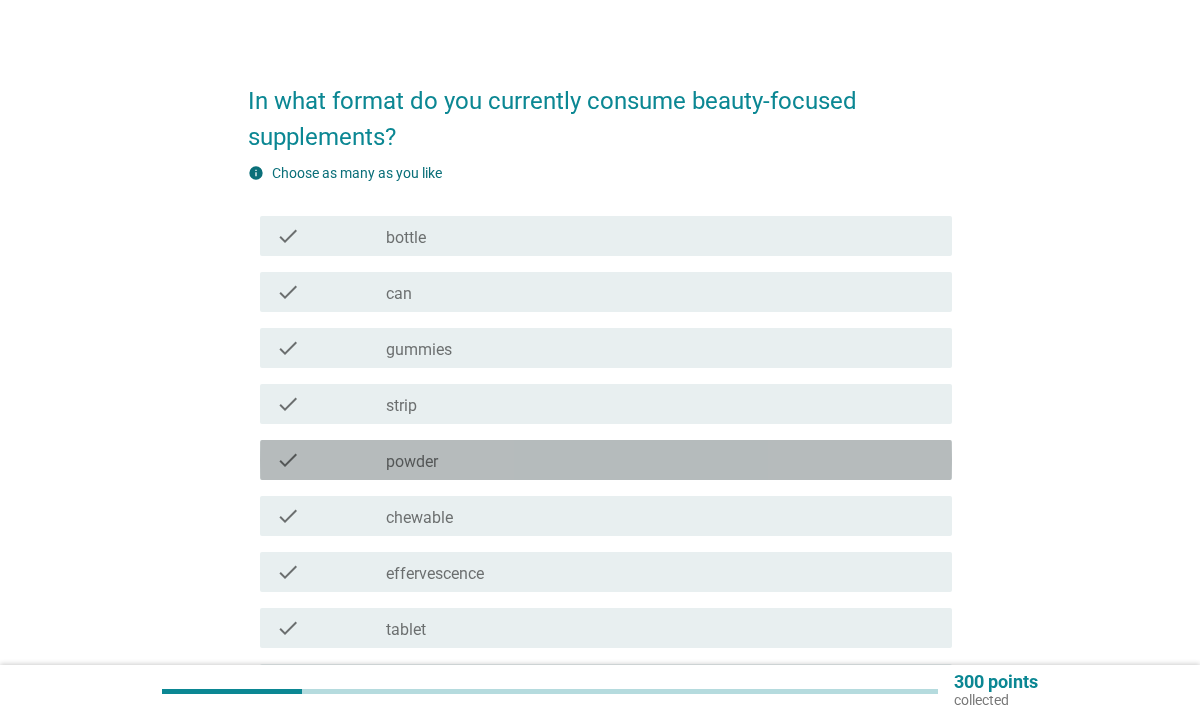 click on "check_box_outline_blank powder" at bounding box center [661, 460] 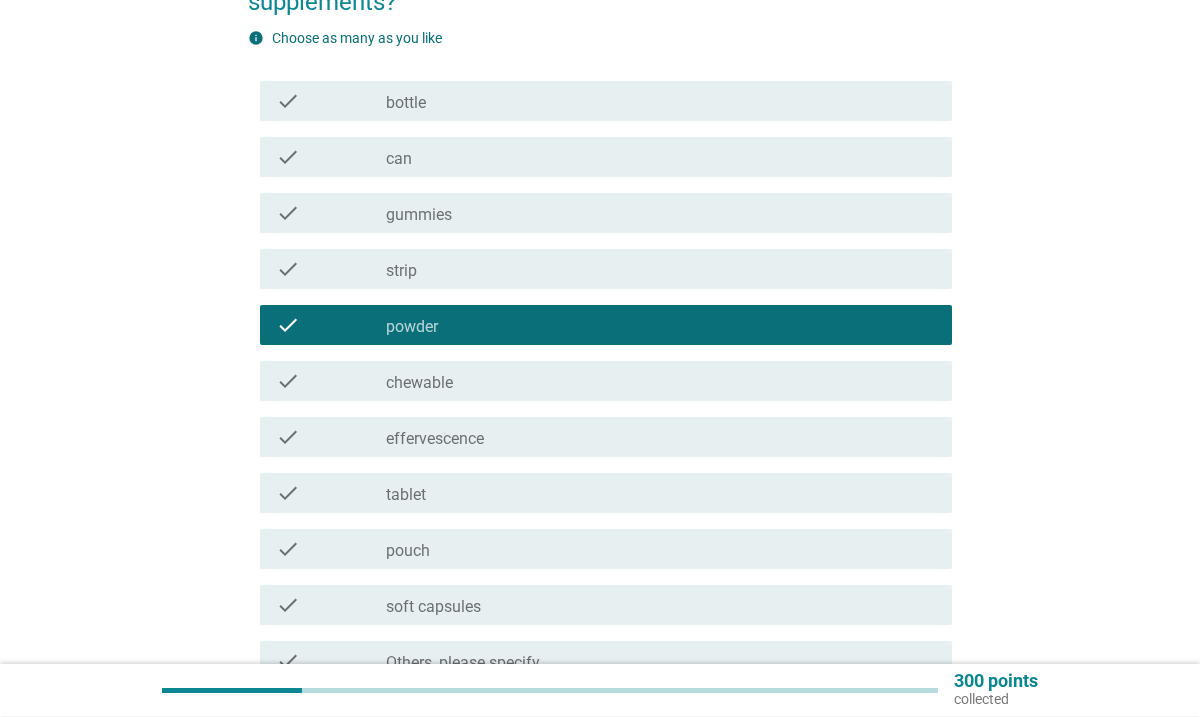 scroll, scrollTop: 162, scrollLeft: 0, axis: vertical 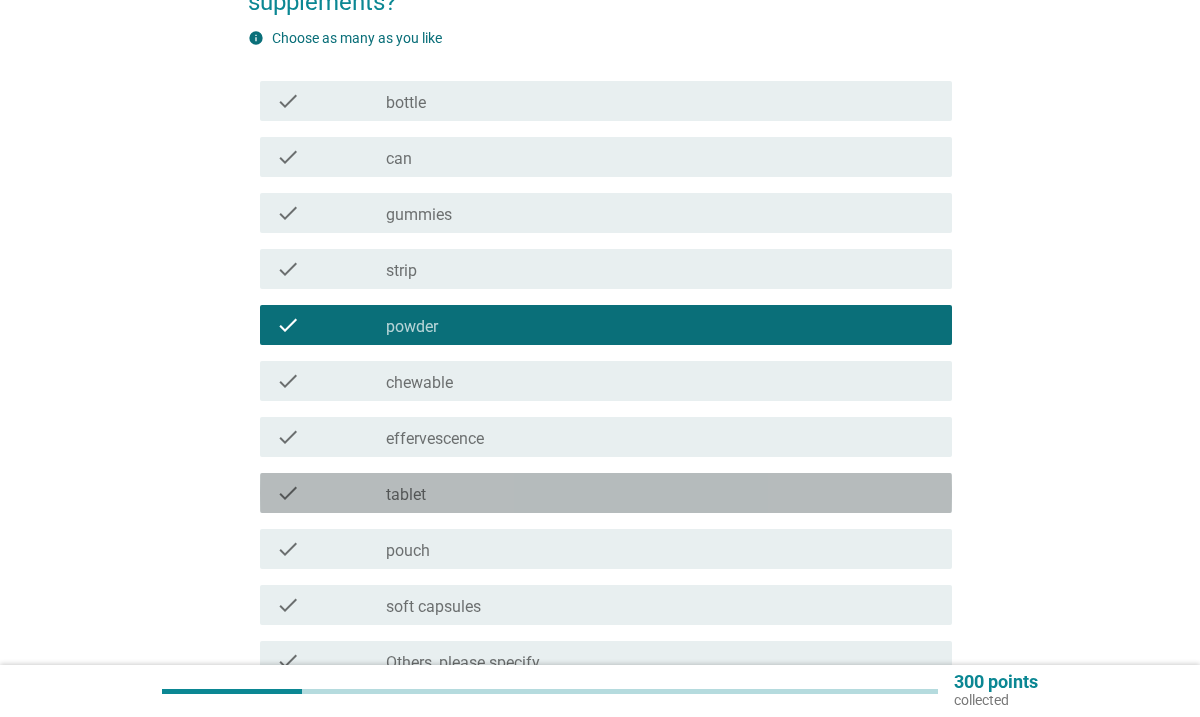 click on "check_box_outline_blank tablet" at bounding box center [661, 493] 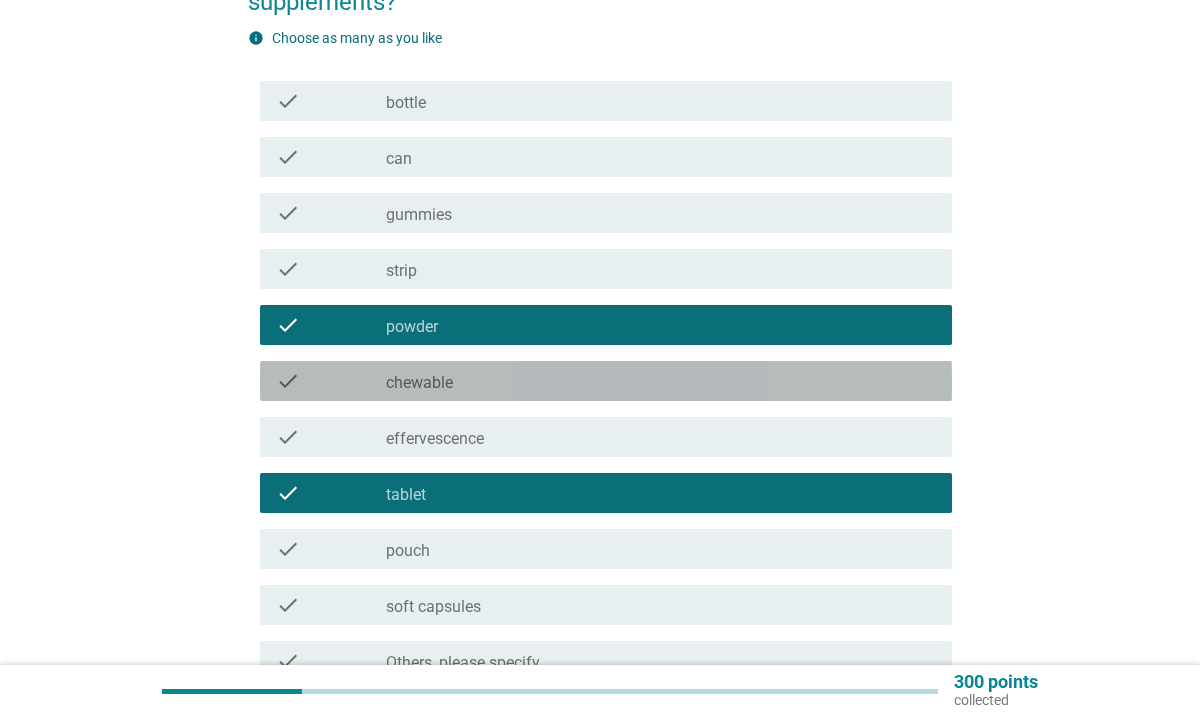 click on "check_box_outline_blank chewable" at bounding box center [661, 381] 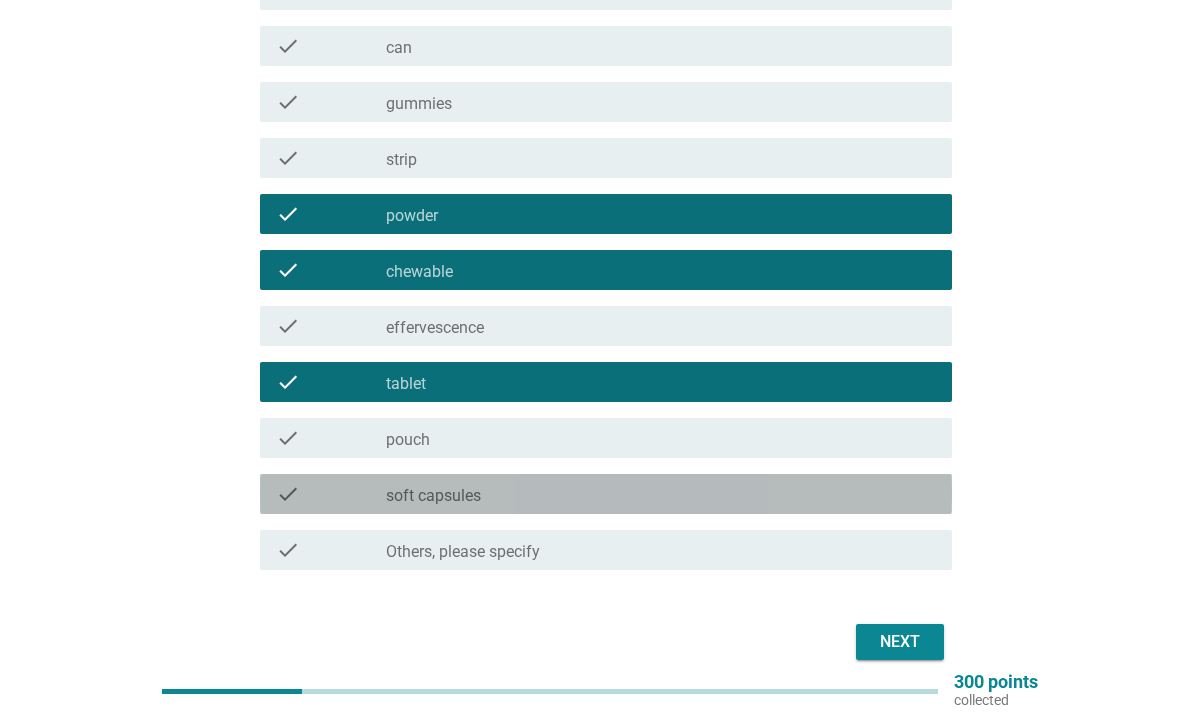 click on "check_box_outline_blank soft capsules" at bounding box center [661, 494] 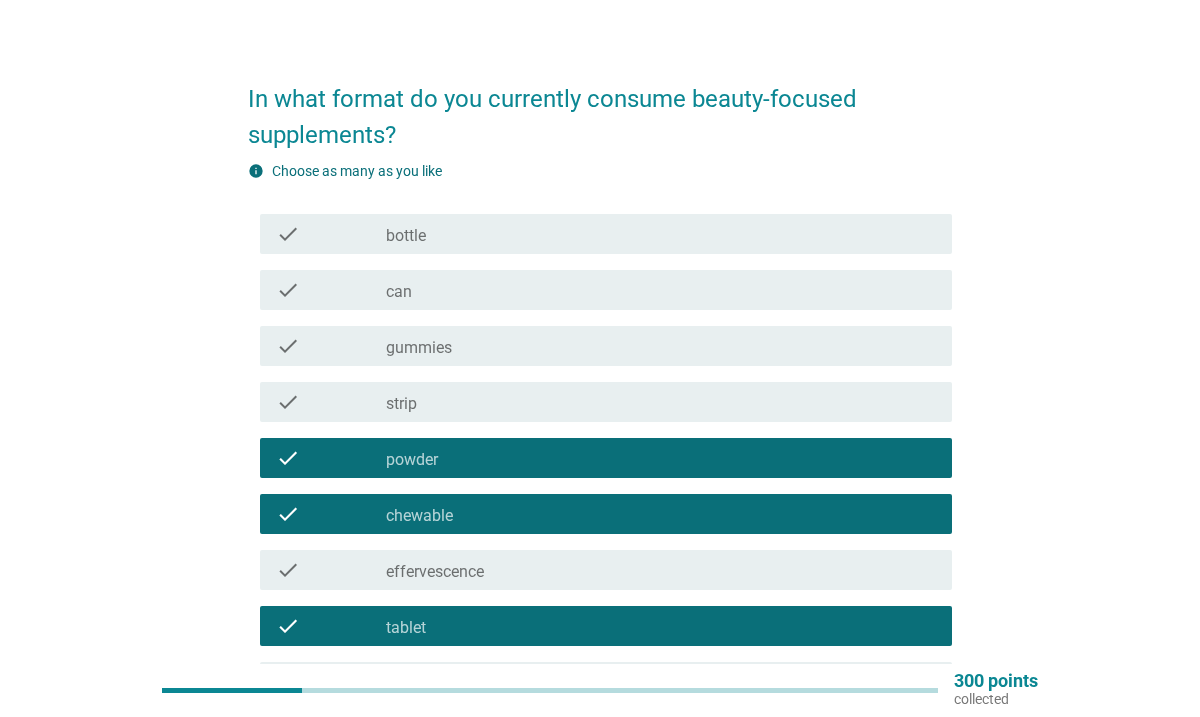 scroll, scrollTop: 0, scrollLeft: 0, axis: both 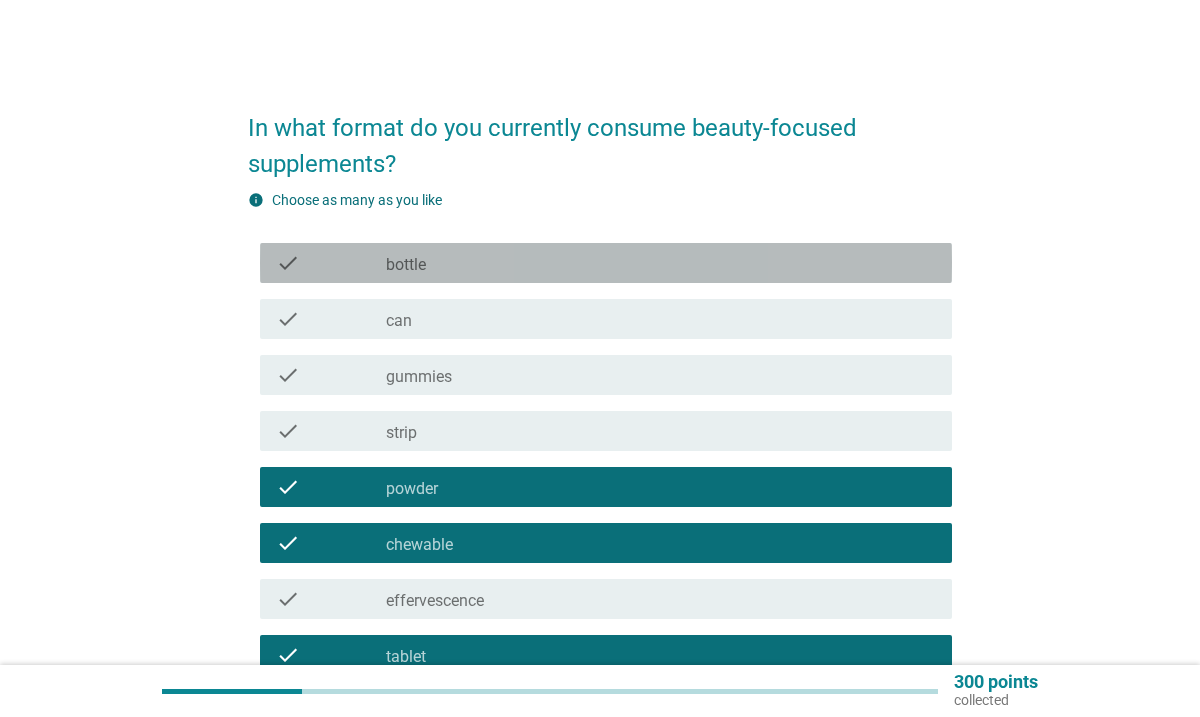 click on "check_box_outline_blank bottle" at bounding box center [661, 263] 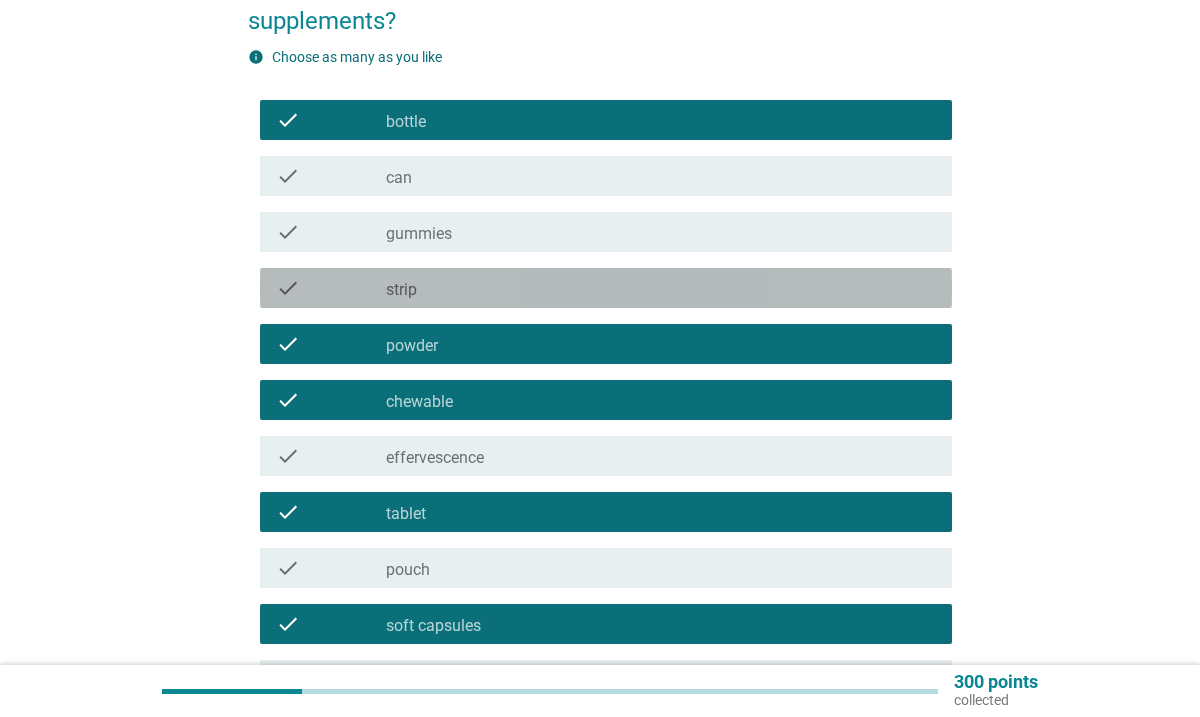 click on "check_box_outline_blank strip" at bounding box center (661, 288) 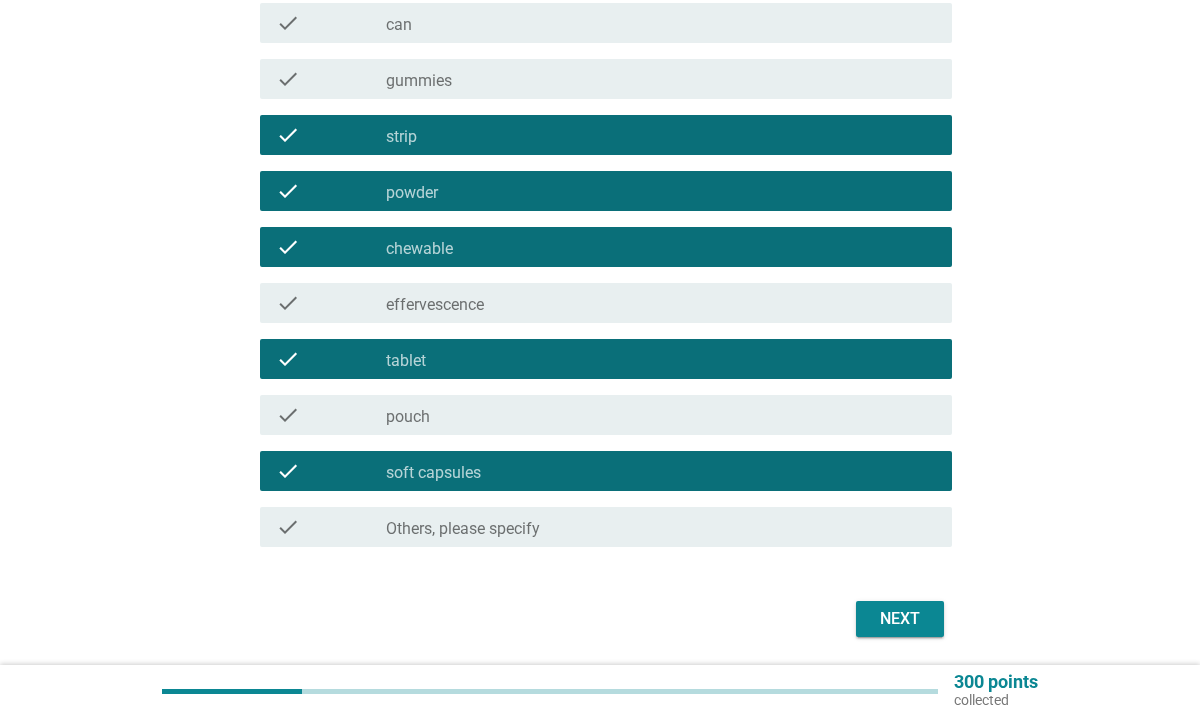 scroll, scrollTop: 300, scrollLeft: 0, axis: vertical 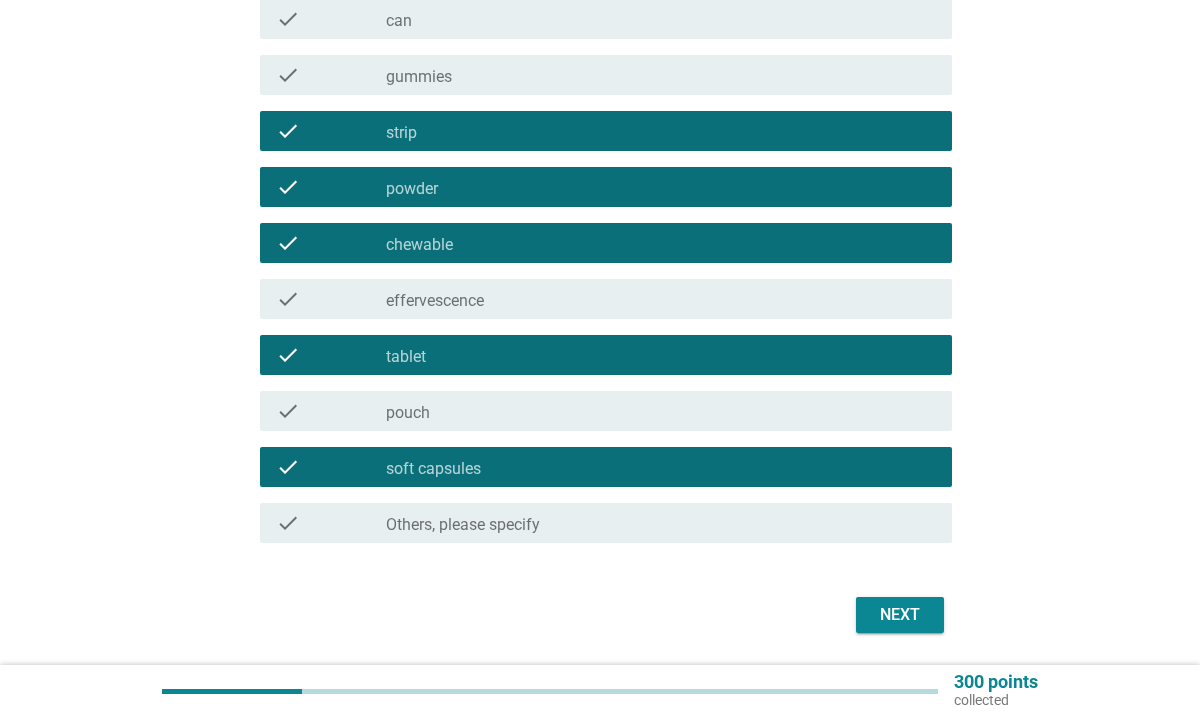click on "Next" at bounding box center [900, 615] 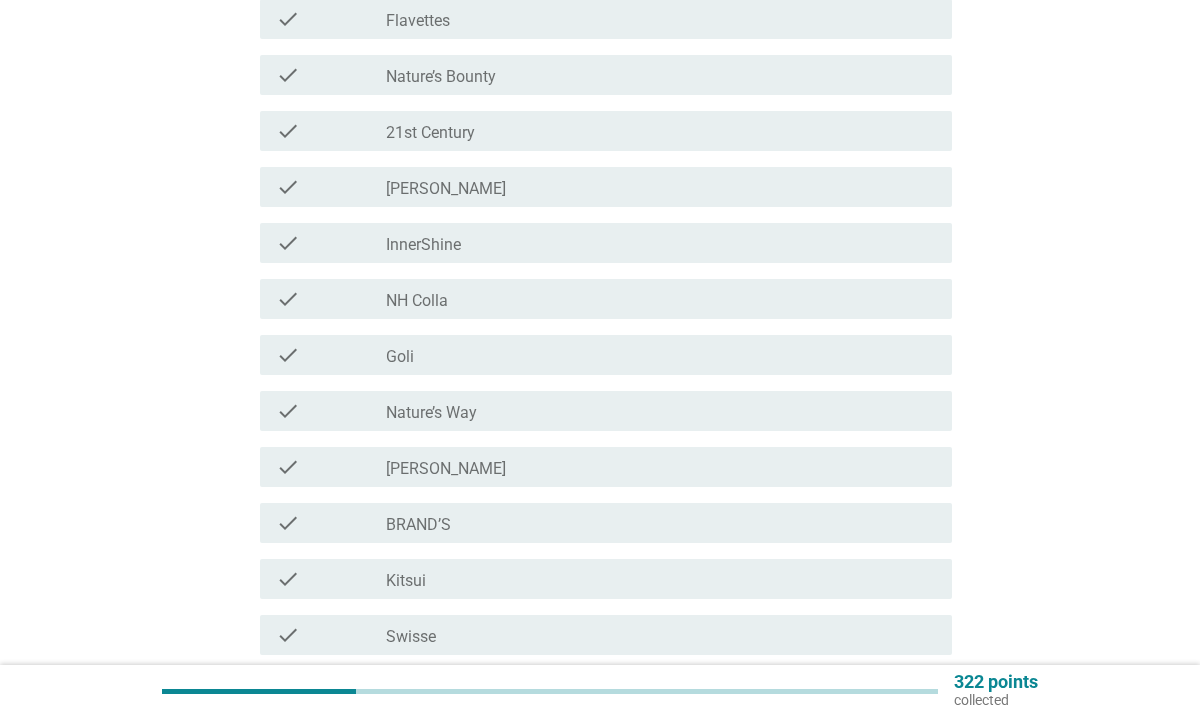 scroll, scrollTop: 0, scrollLeft: 0, axis: both 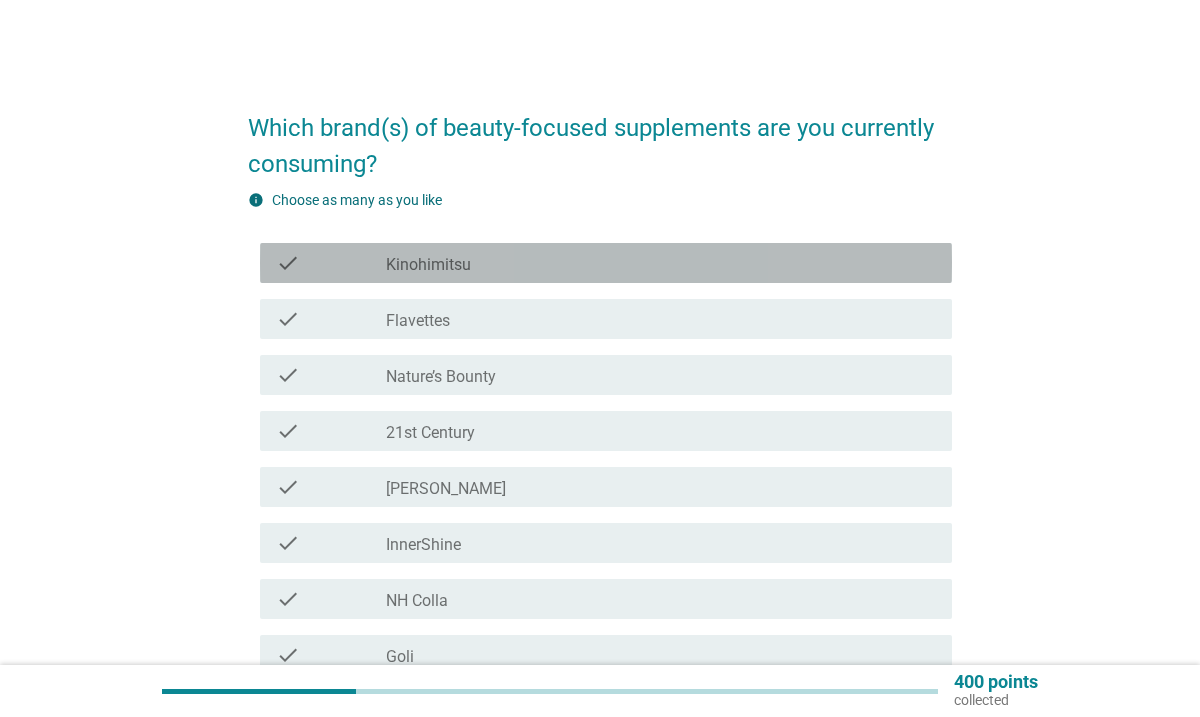 click on "Kinohimitsu" at bounding box center [428, 265] 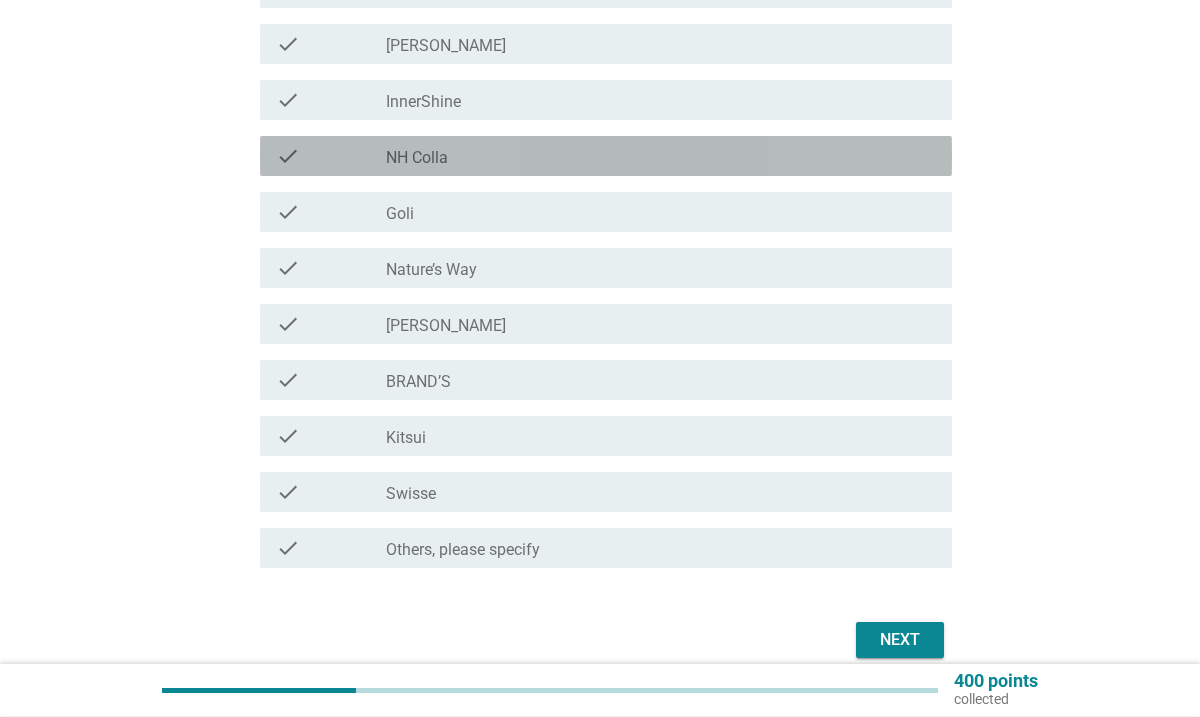 scroll, scrollTop: 447, scrollLeft: 0, axis: vertical 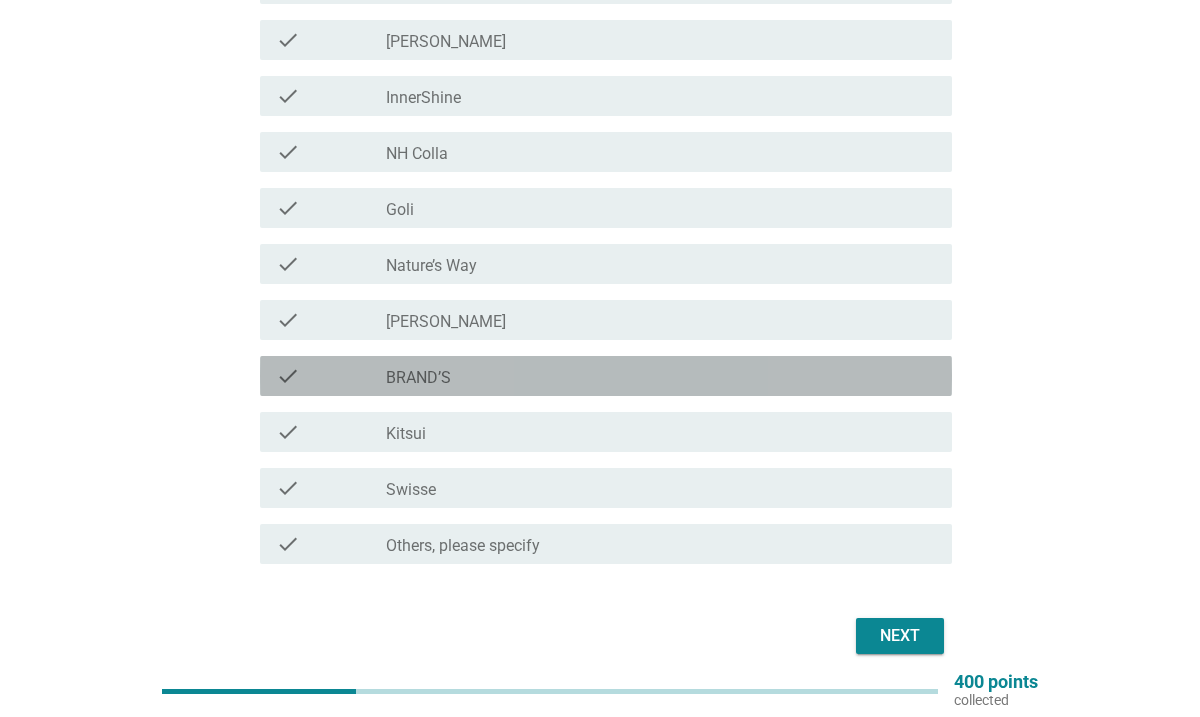 click on "check_box_outline_blank BRAND’S" at bounding box center [661, 376] 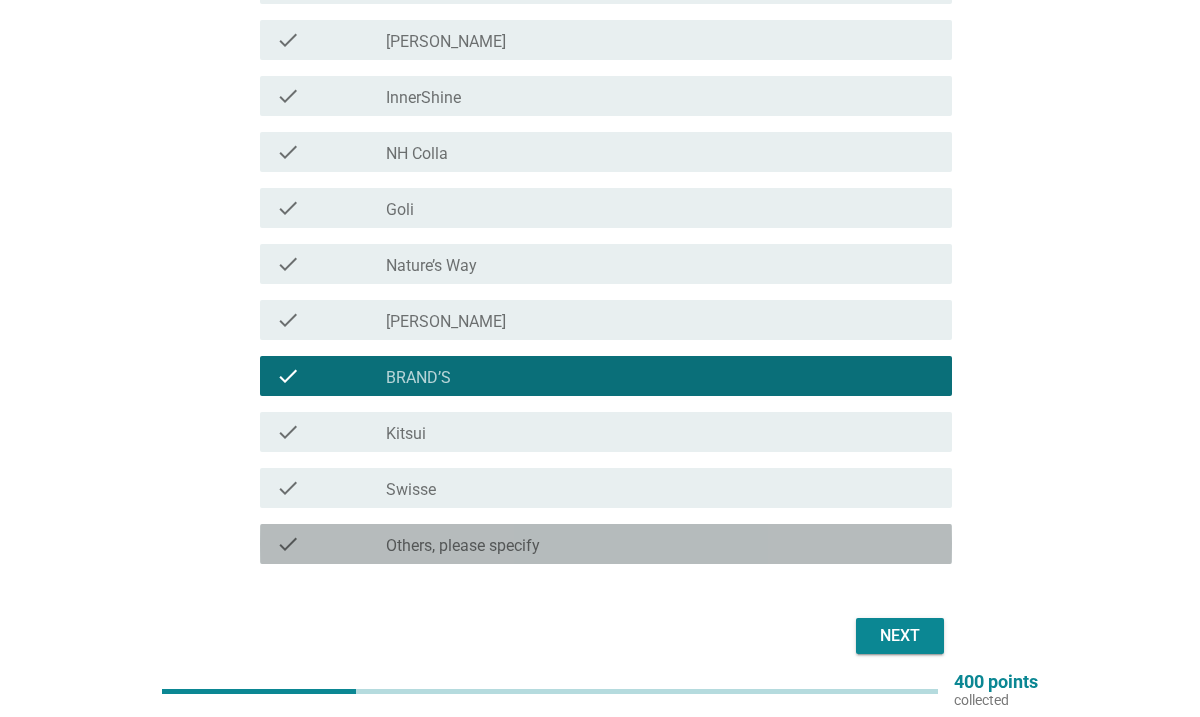 click on "check_box Others, please specify" at bounding box center (661, 544) 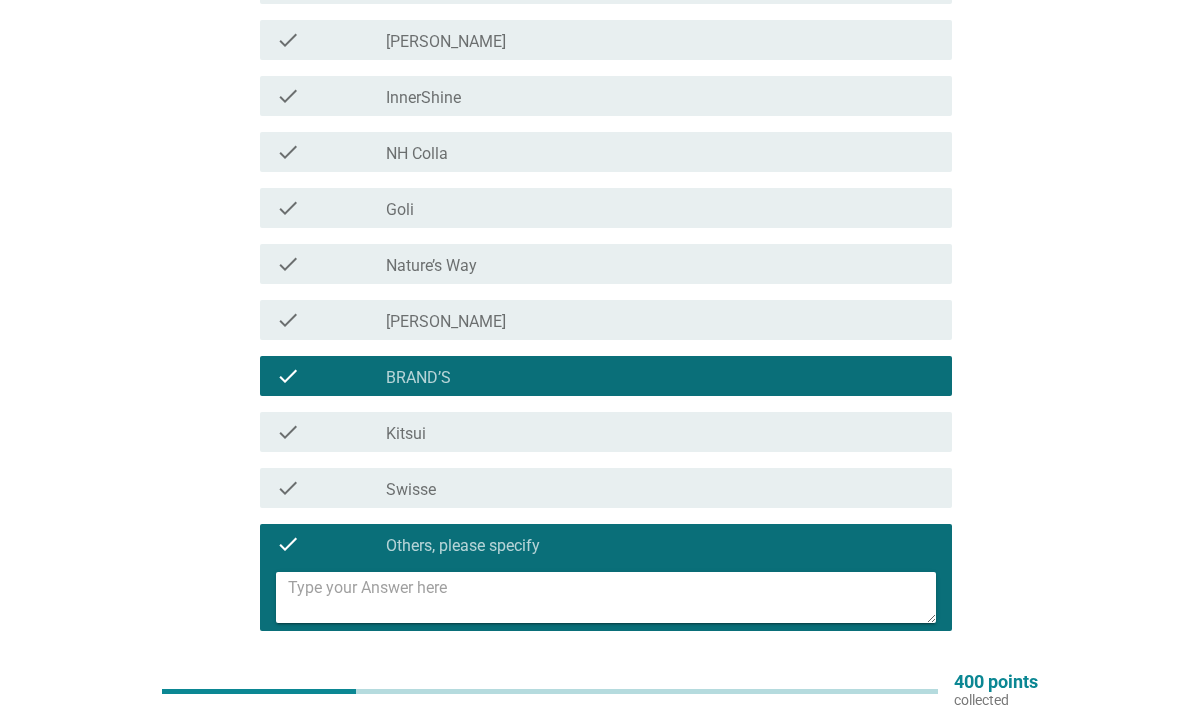 click at bounding box center (612, 597) 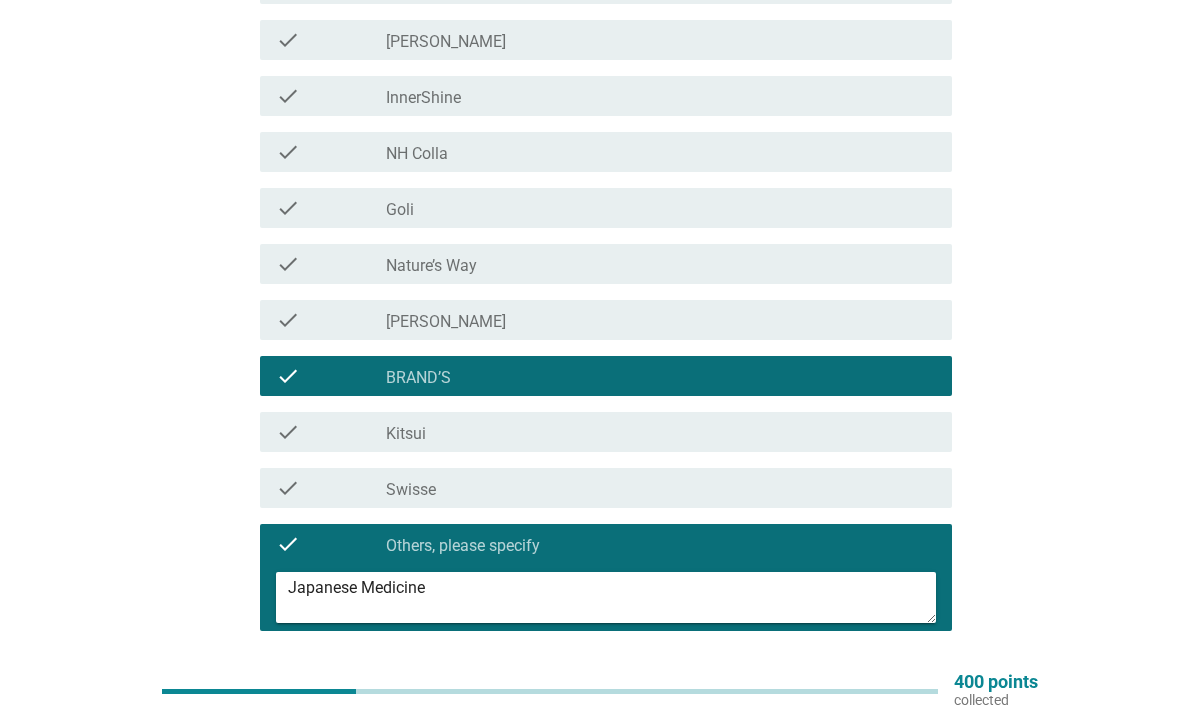 type on "Japanese Medicine" 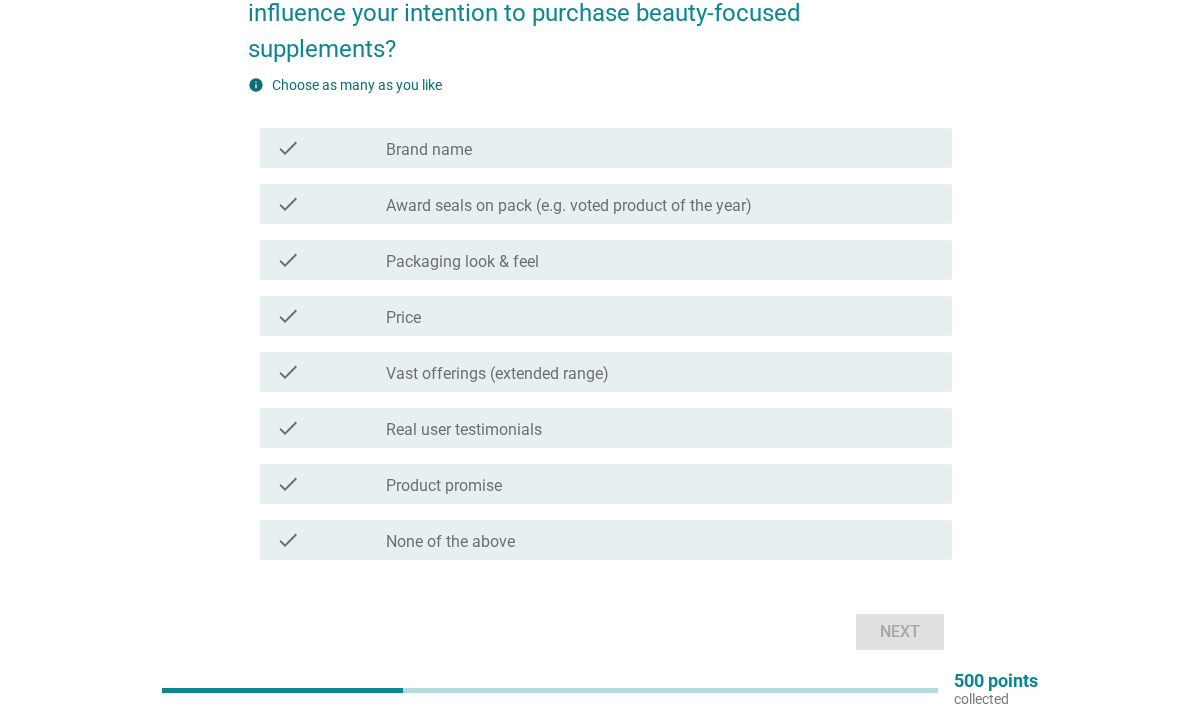 scroll, scrollTop: 151, scrollLeft: 0, axis: vertical 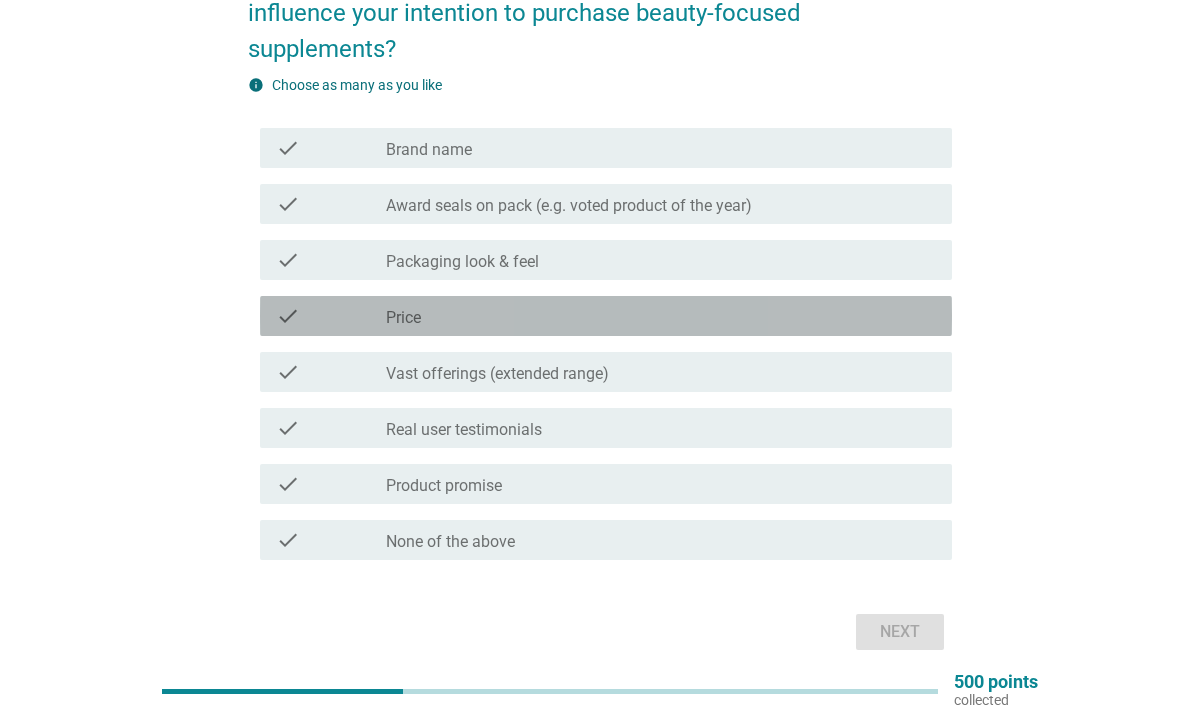 click on "check_box_outline_blank Price" at bounding box center [661, 316] 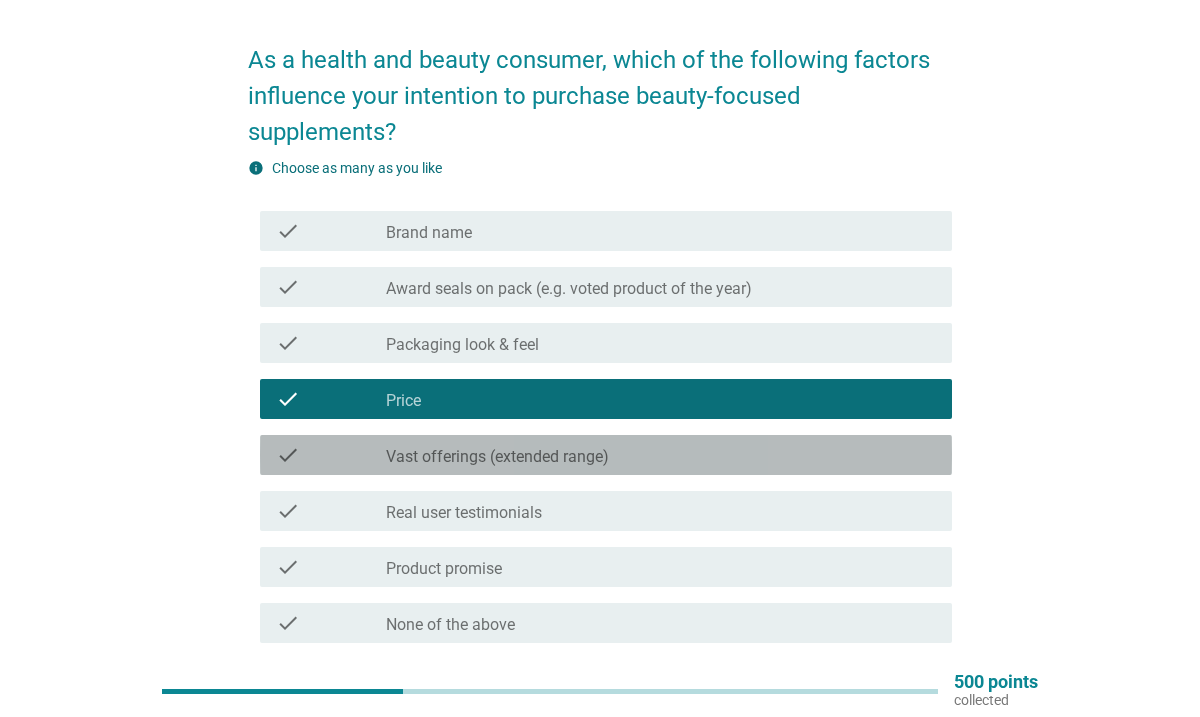 scroll, scrollTop: 66, scrollLeft: 0, axis: vertical 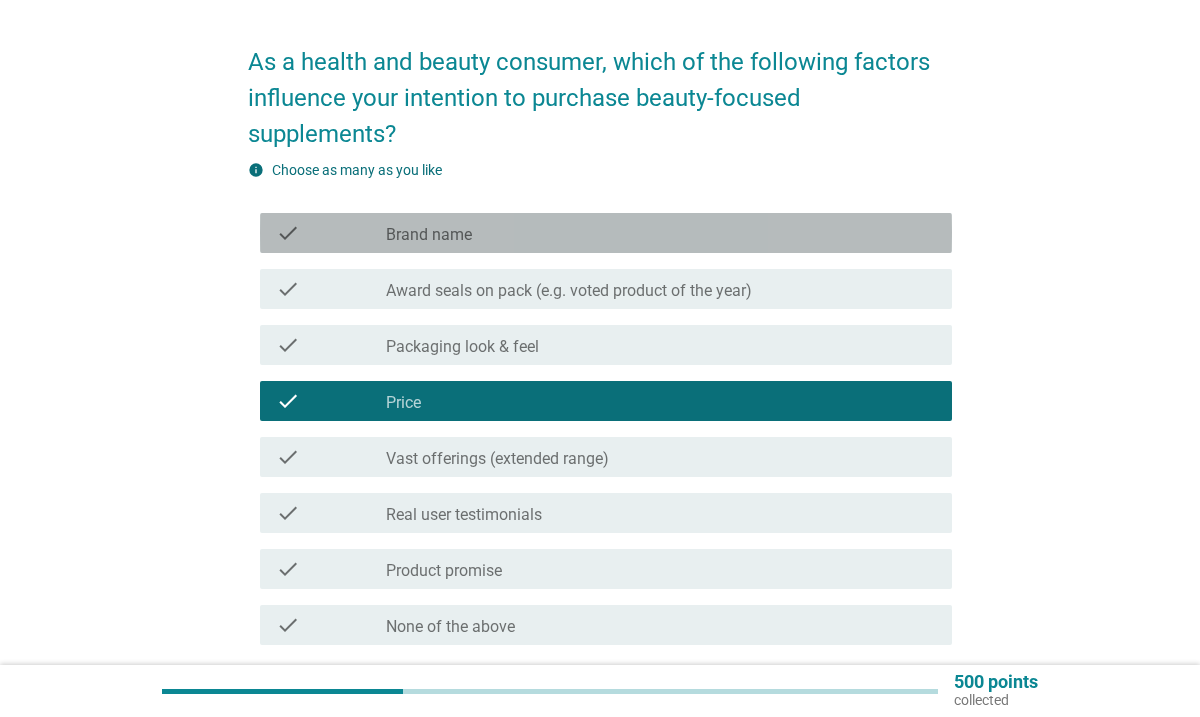 click on "check     check_box_outline_blank Brand name" at bounding box center [606, 233] 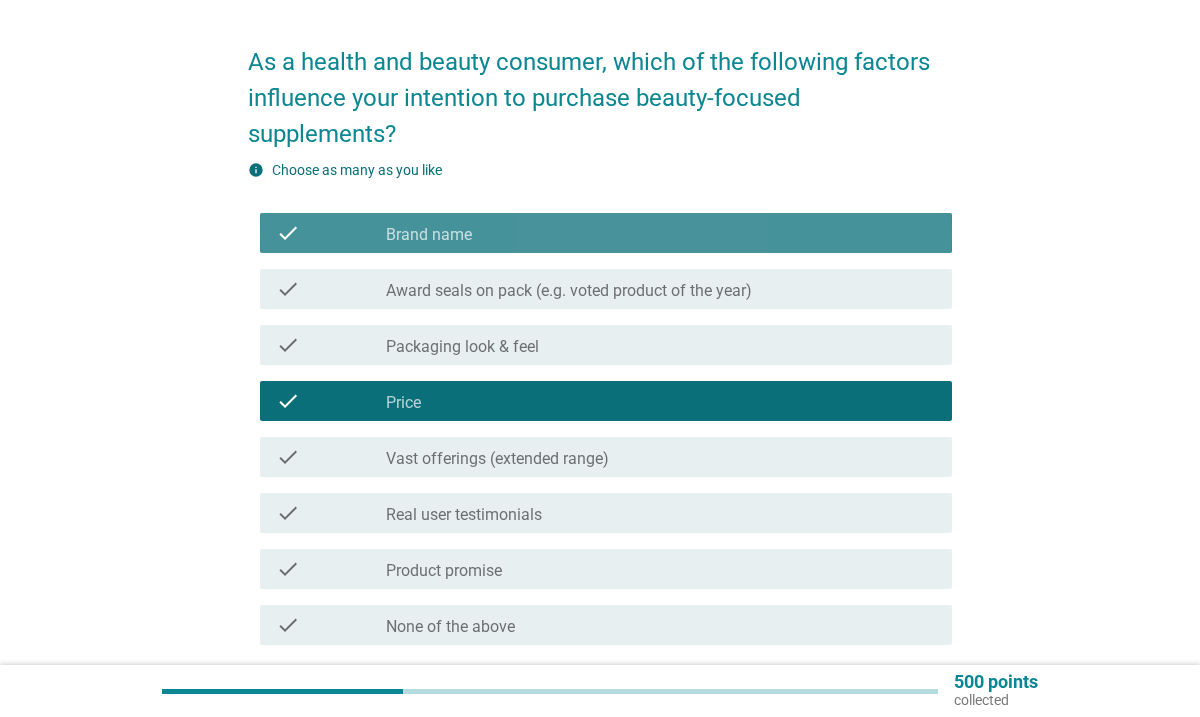 click on "check     check_box_outline_blank Brand name" at bounding box center [606, 233] 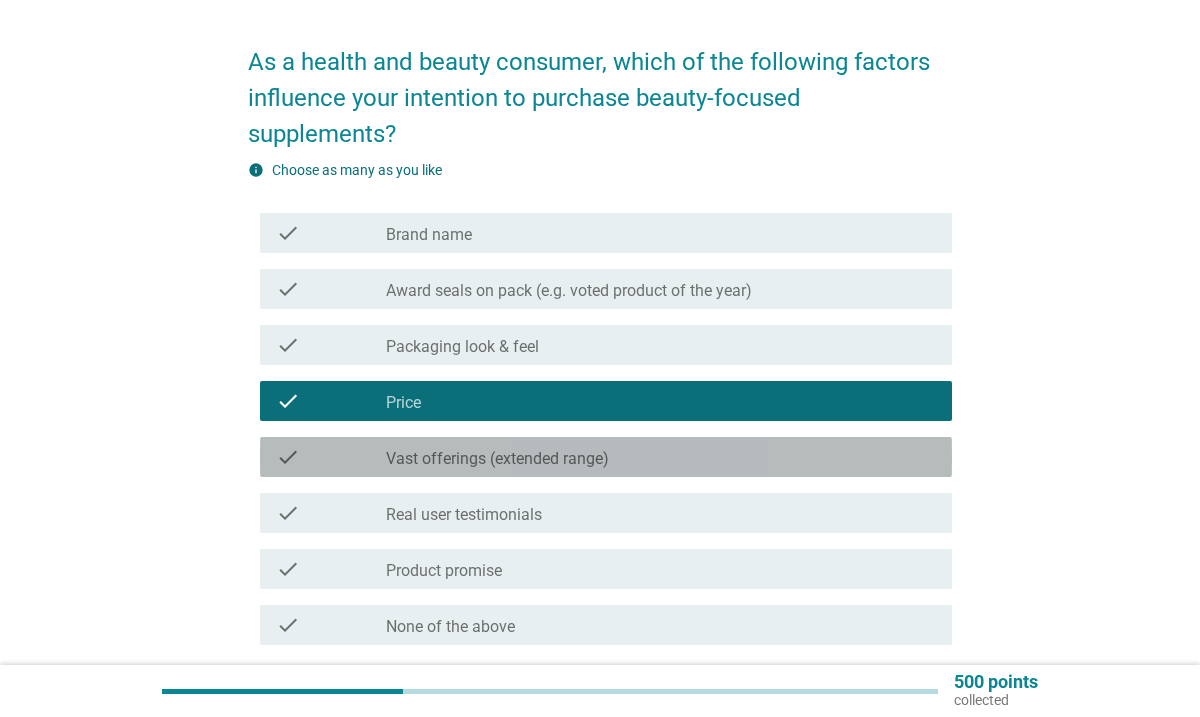 click on "check_box_outline_blank Vast offerings (extended range)" at bounding box center [661, 457] 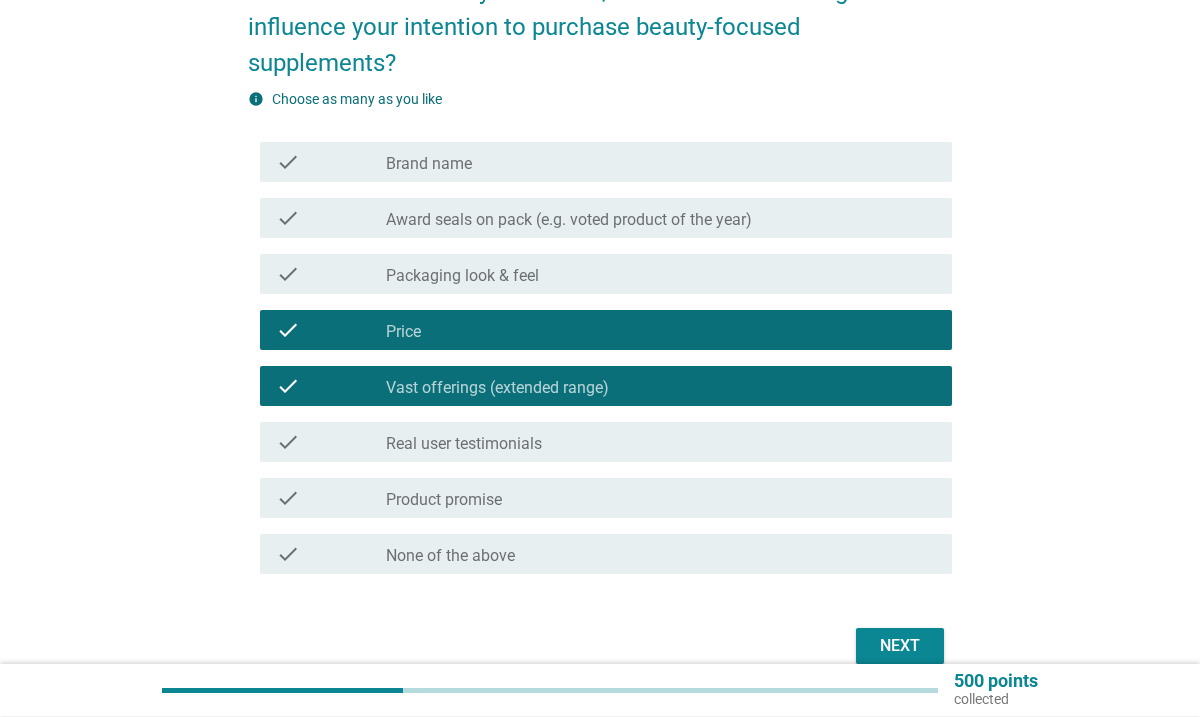scroll, scrollTop: 168, scrollLeft: 0, axis: vertical 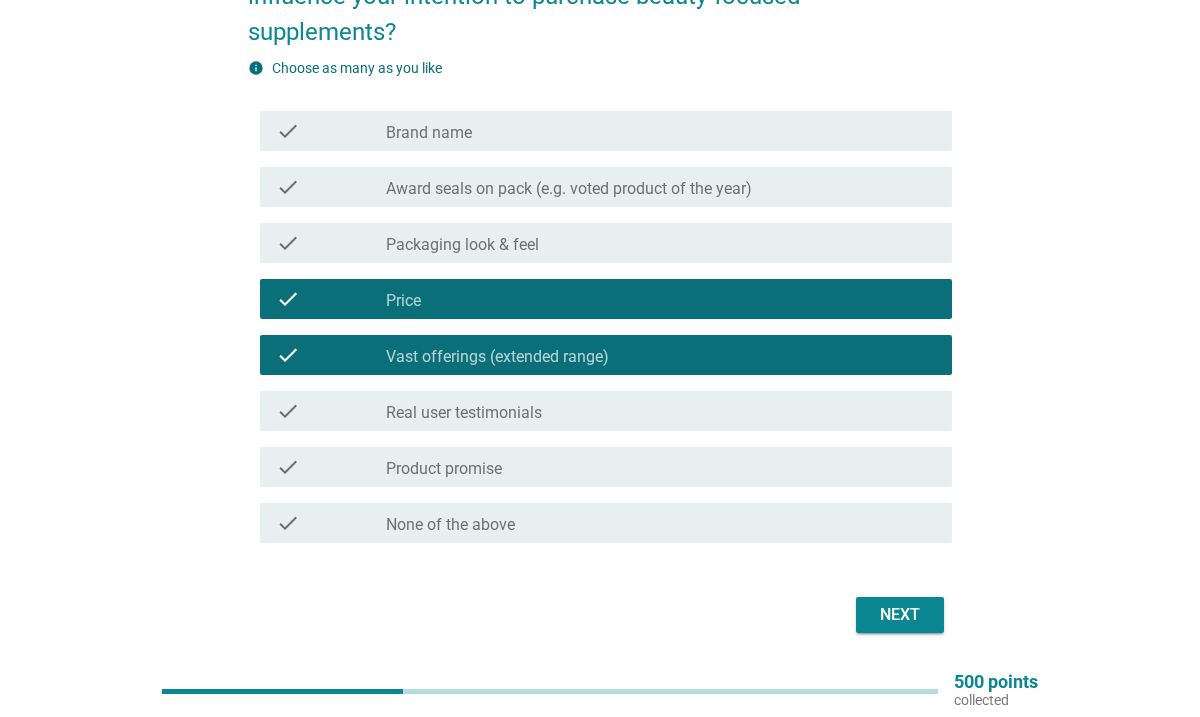 click on "check_box_outline_blank Product promise" at bounding box center (661, 467) 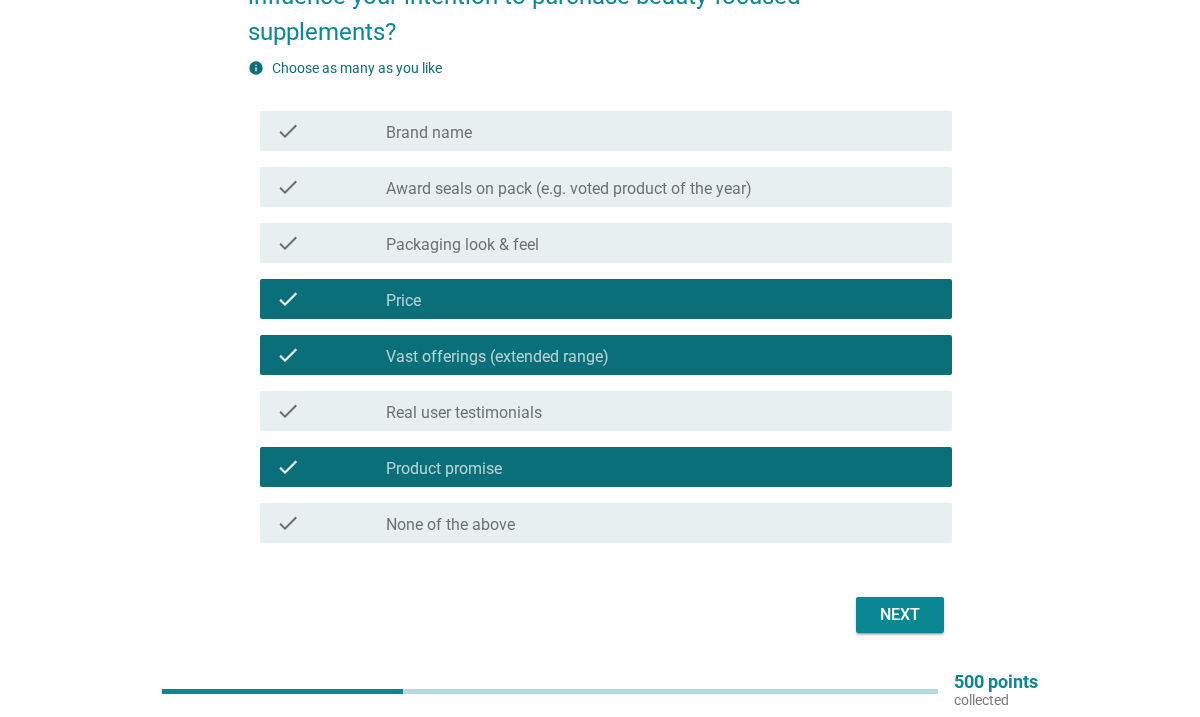 click on "Next" at bounding box center (900, 615) 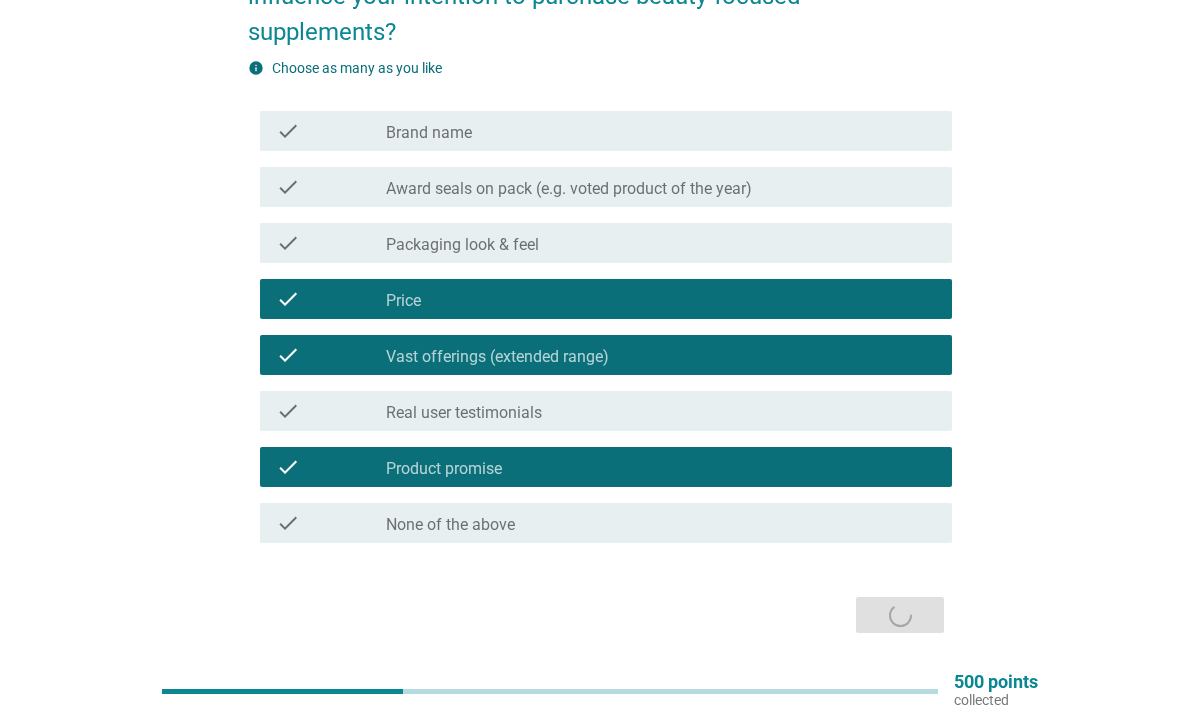 scroll, scrollTop: 0, scrollLeft: 0, axis: both 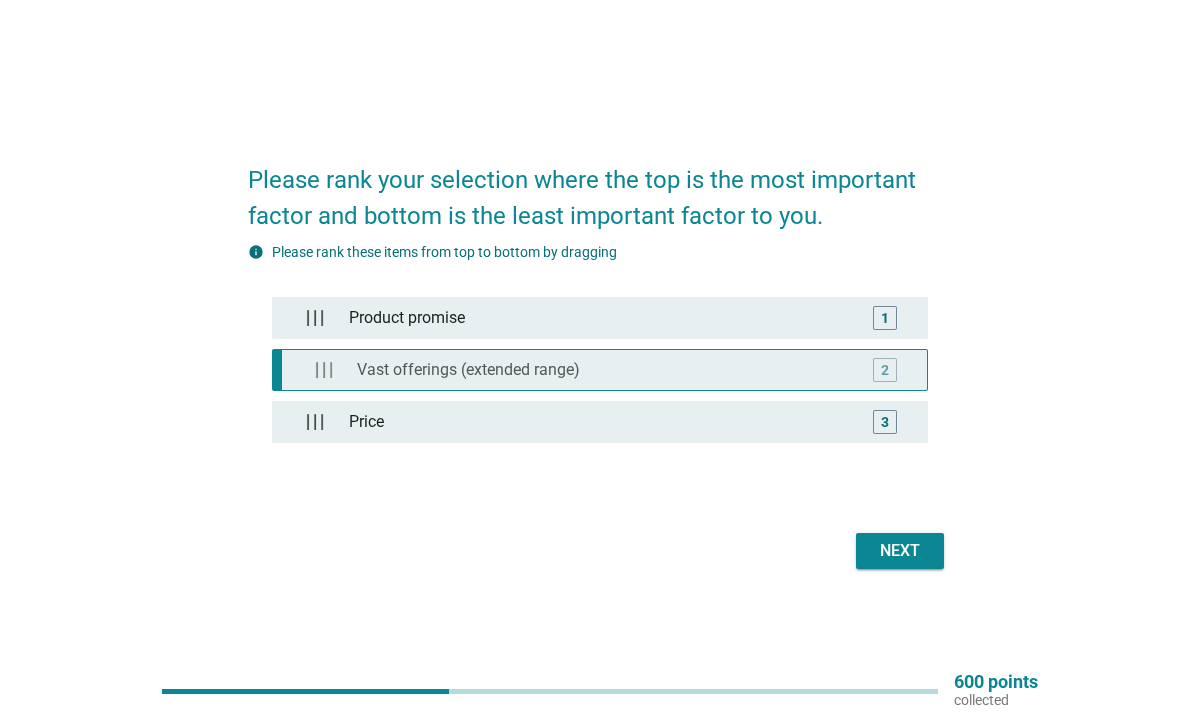 type 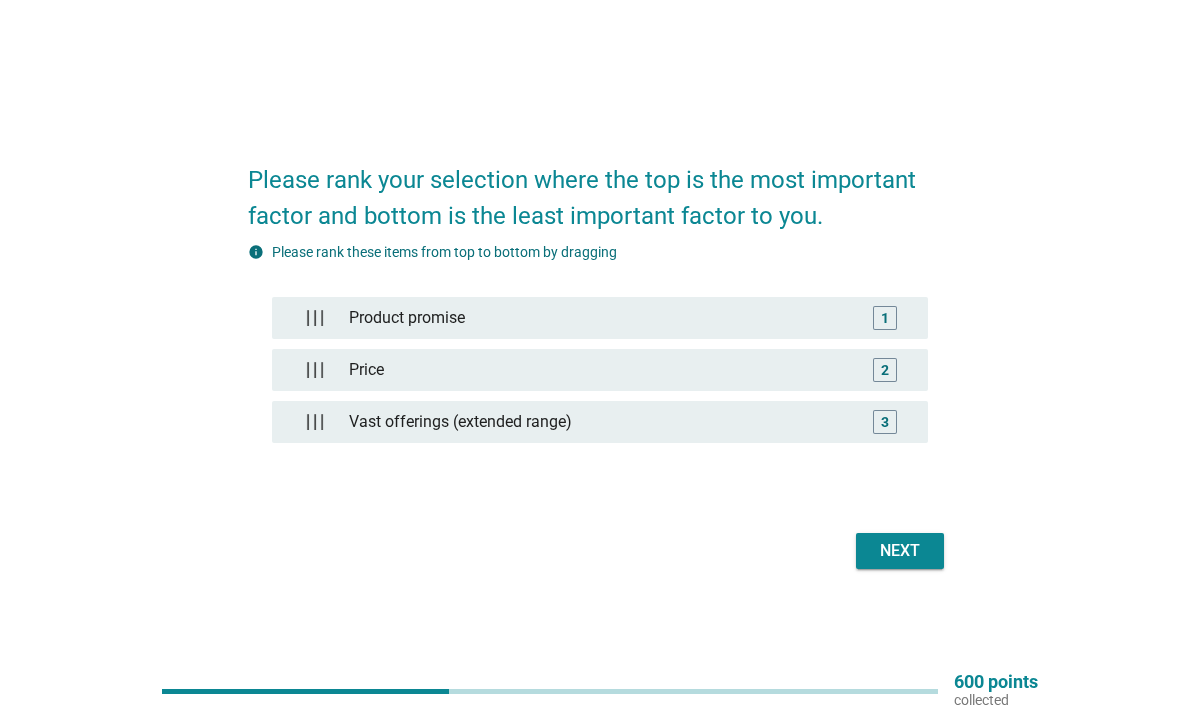 click on "Next" at bounding box center [900, 551] 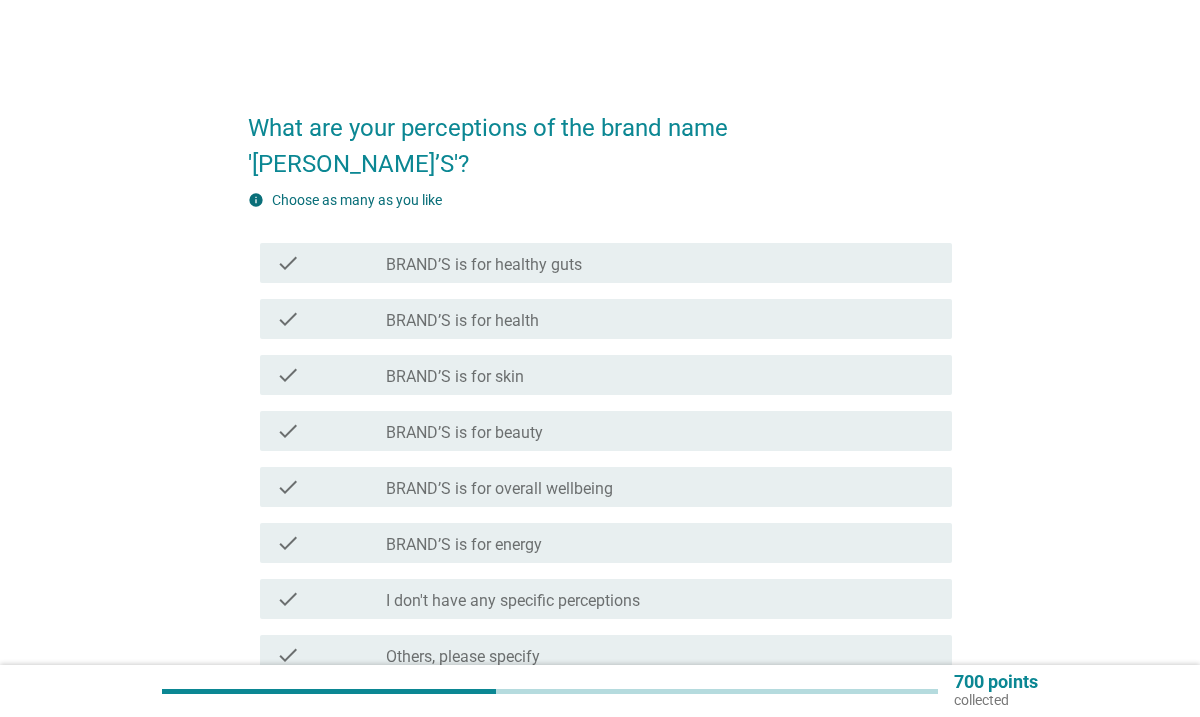 click on "check_box_outline_blank I don't have any specific perceptions" at bounding box center (661, 599) 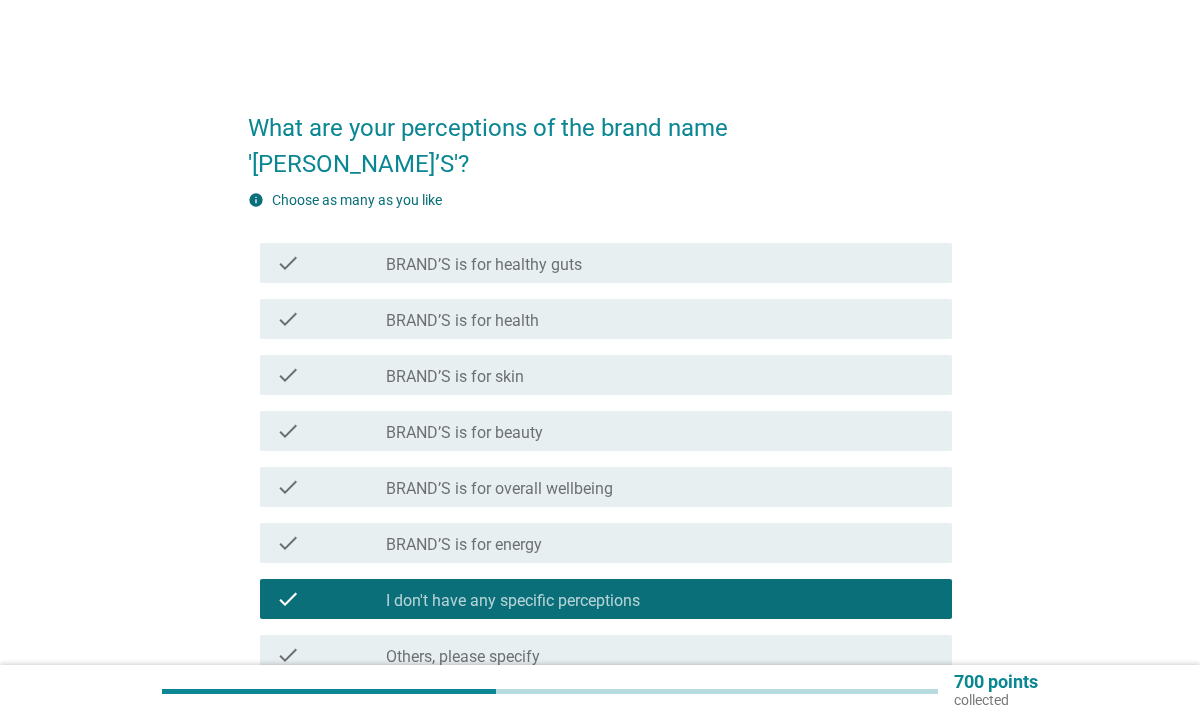 click on "Next" at bounding box center [900, 747] 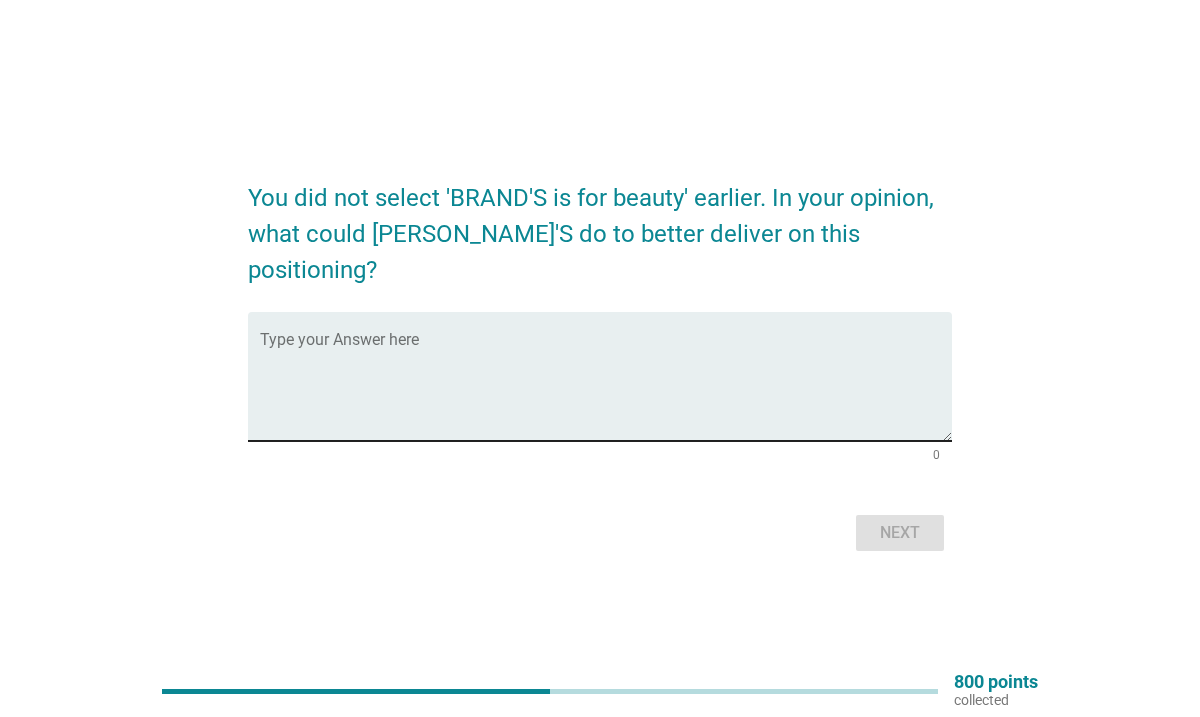 click at bounding box center [606, 388] 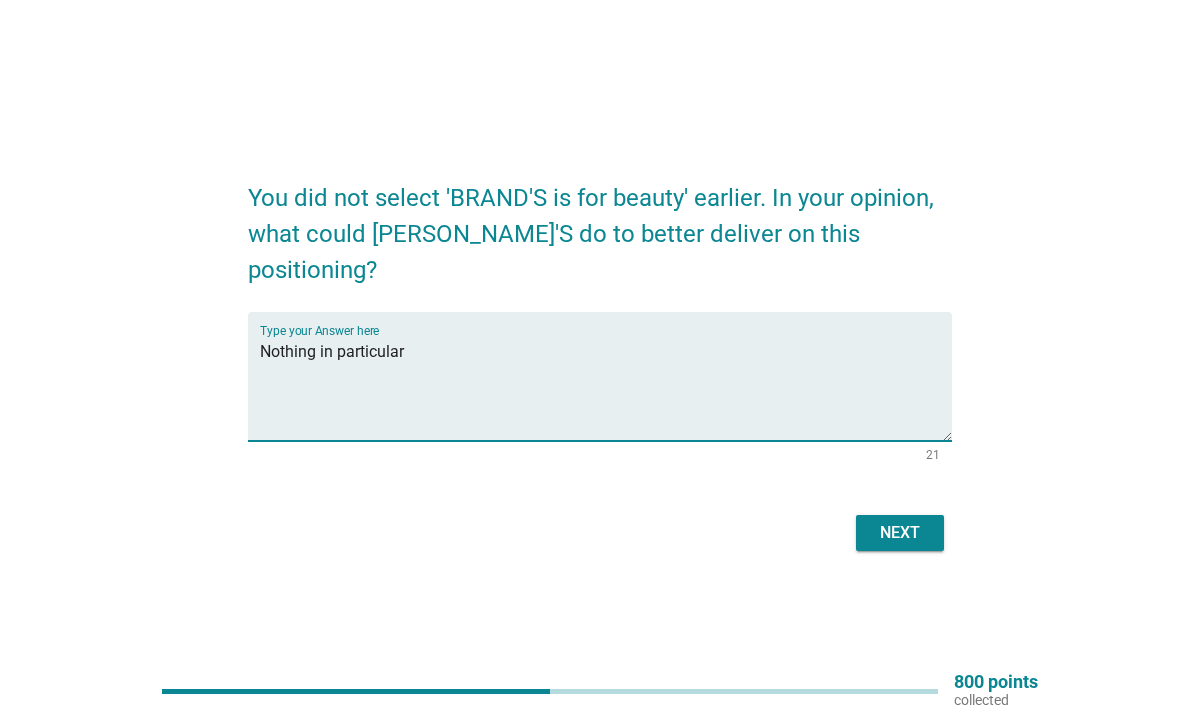 type on "Nothing in particular" 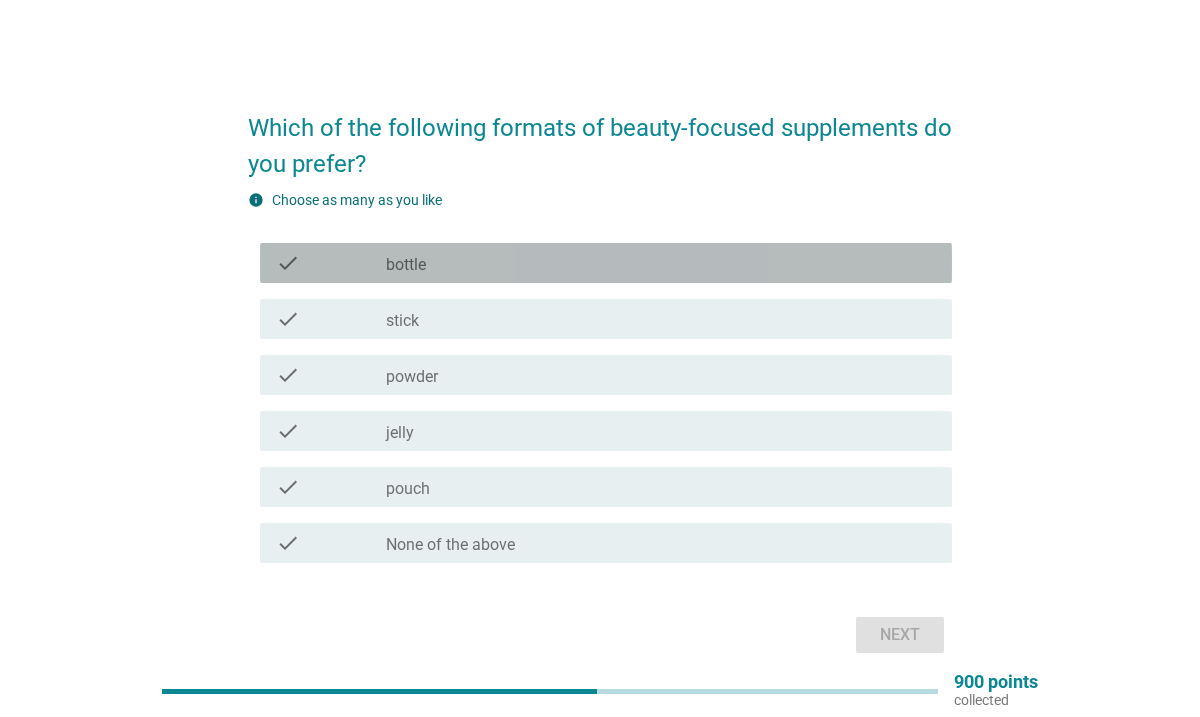 click on "check_box_outline_blank bottle" at bounding box center (661, 263) 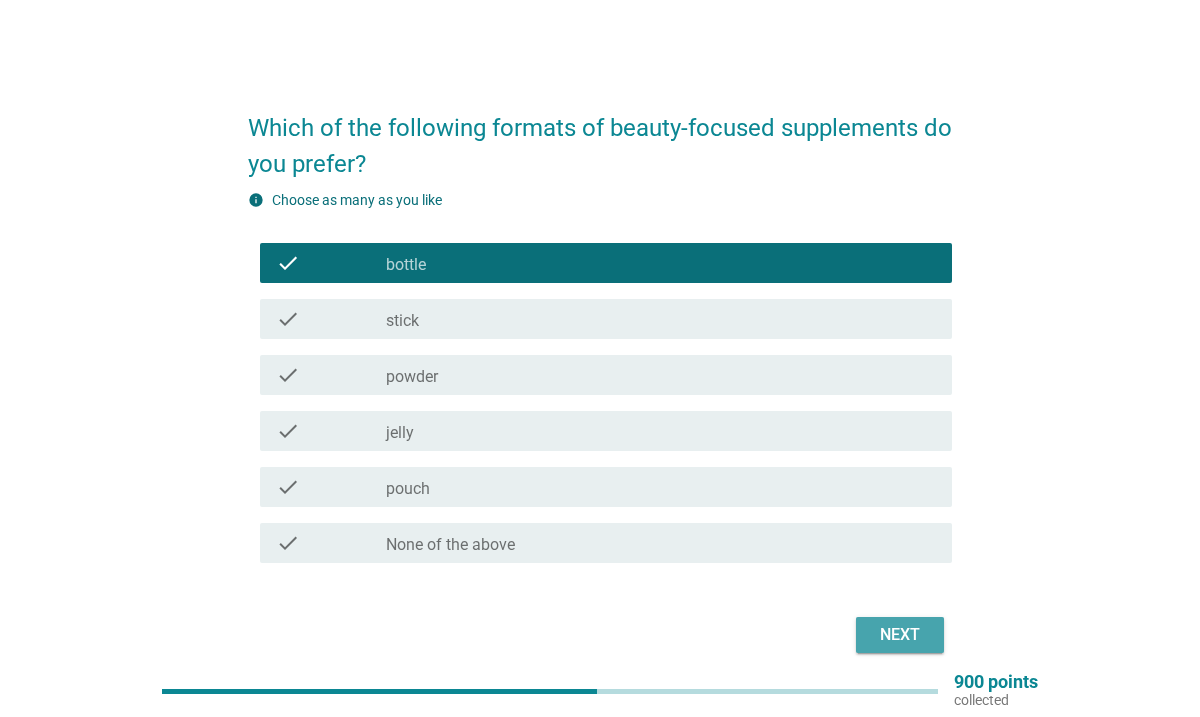 click on "Next" at bounding box center [900, 635] 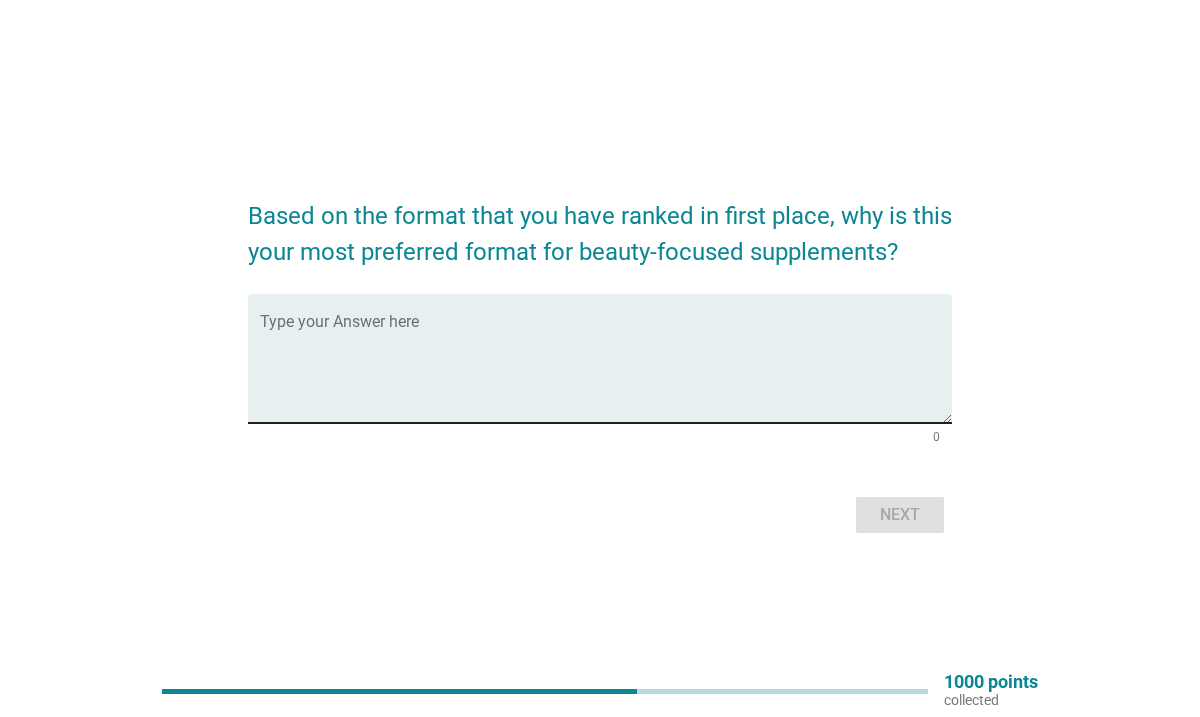 click at bounding box center (606, 370) 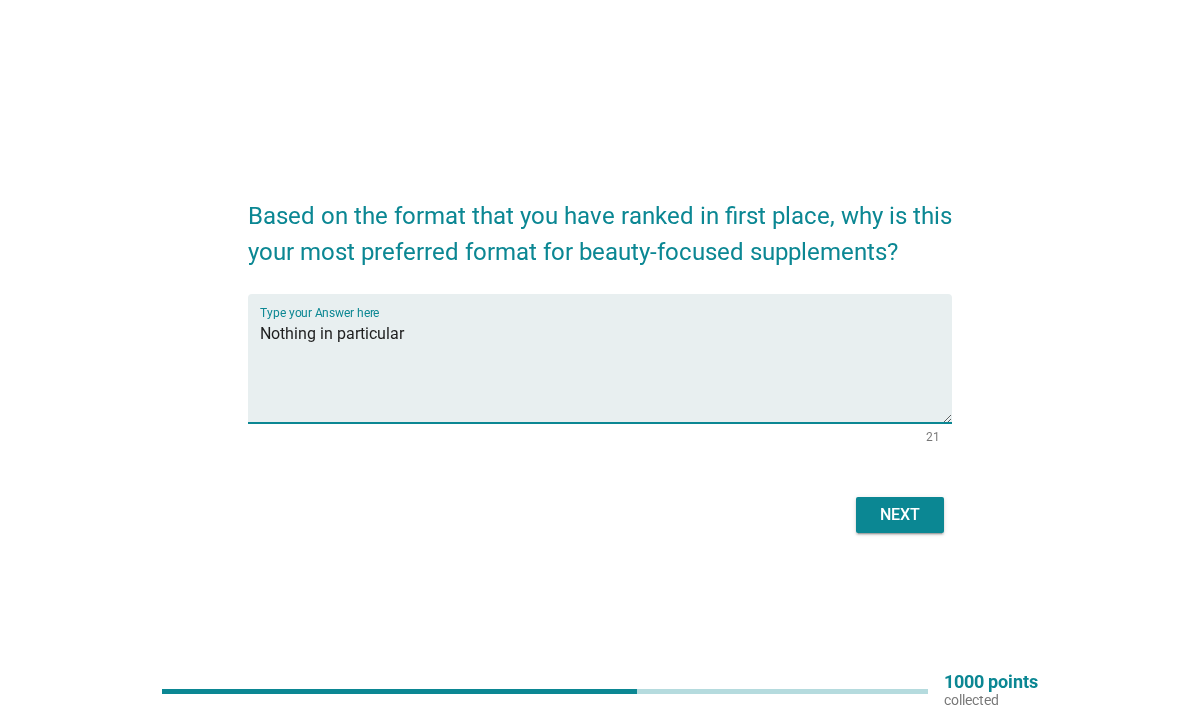 type on "Nothing in particular" 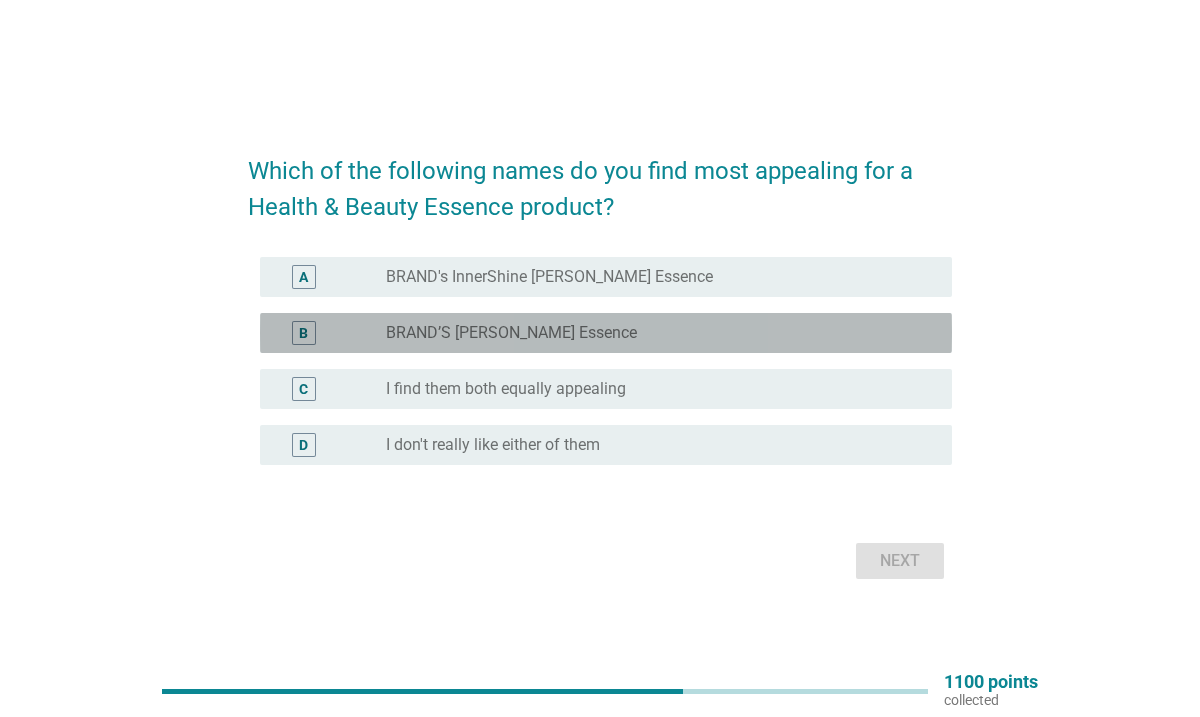 click on "BRAND’S [PERSON_NAME] Essence" at bounding box center (511, 333) 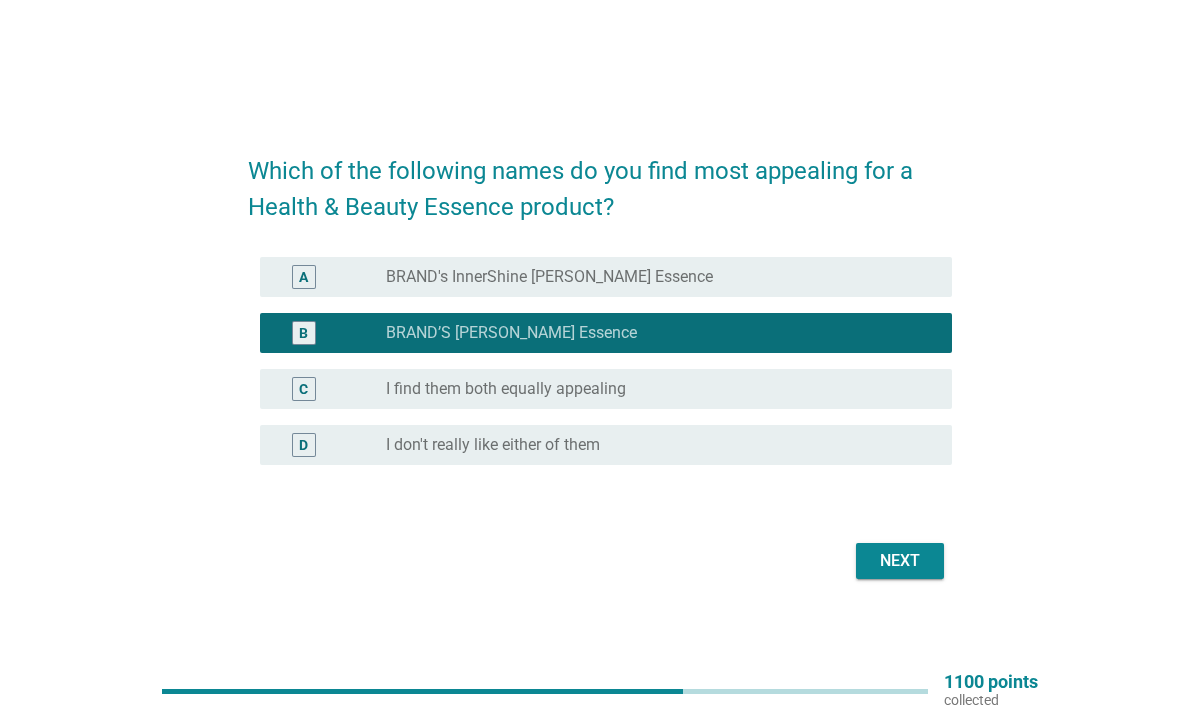 click on "Next" at bounding box center (900, 561) 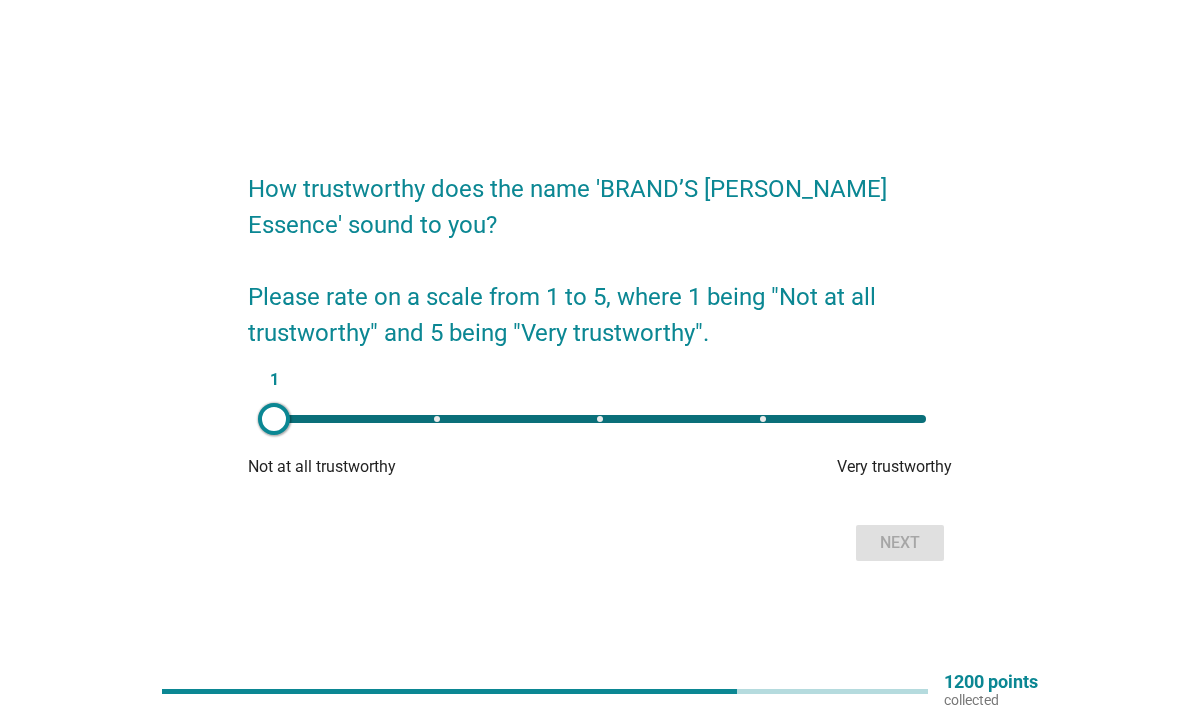 click on "1" at bounding box center (600, 419) 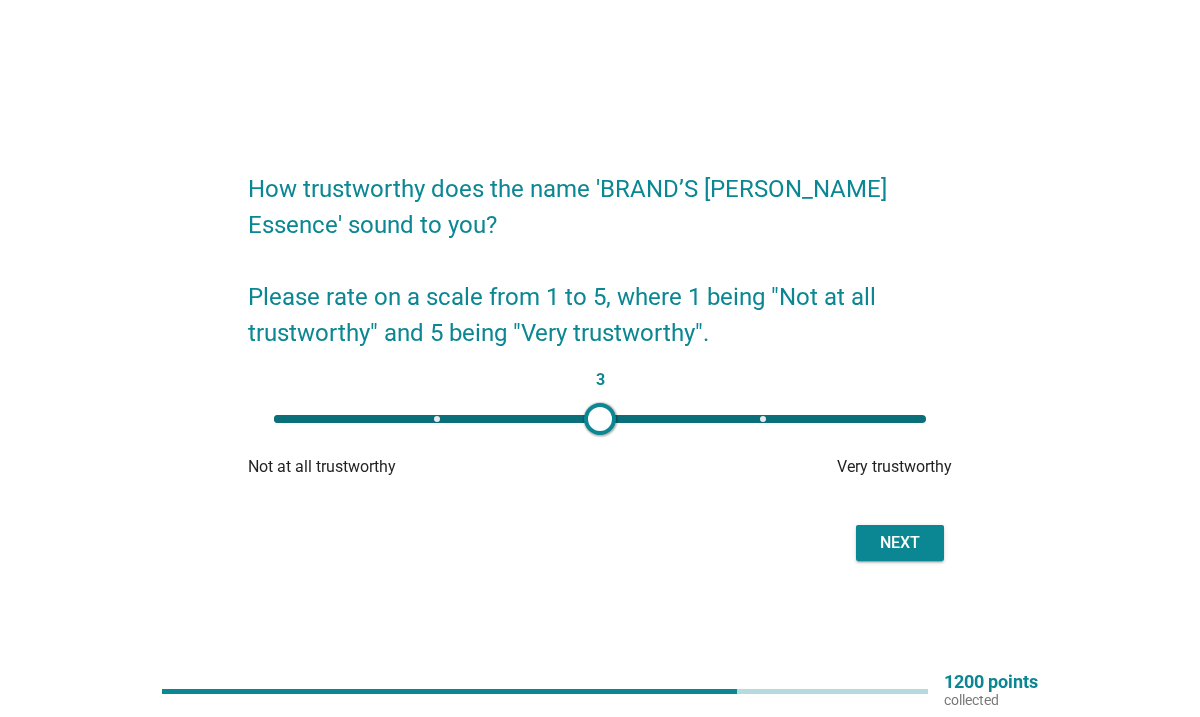 click on "Next" at bounding box center (900, 543) 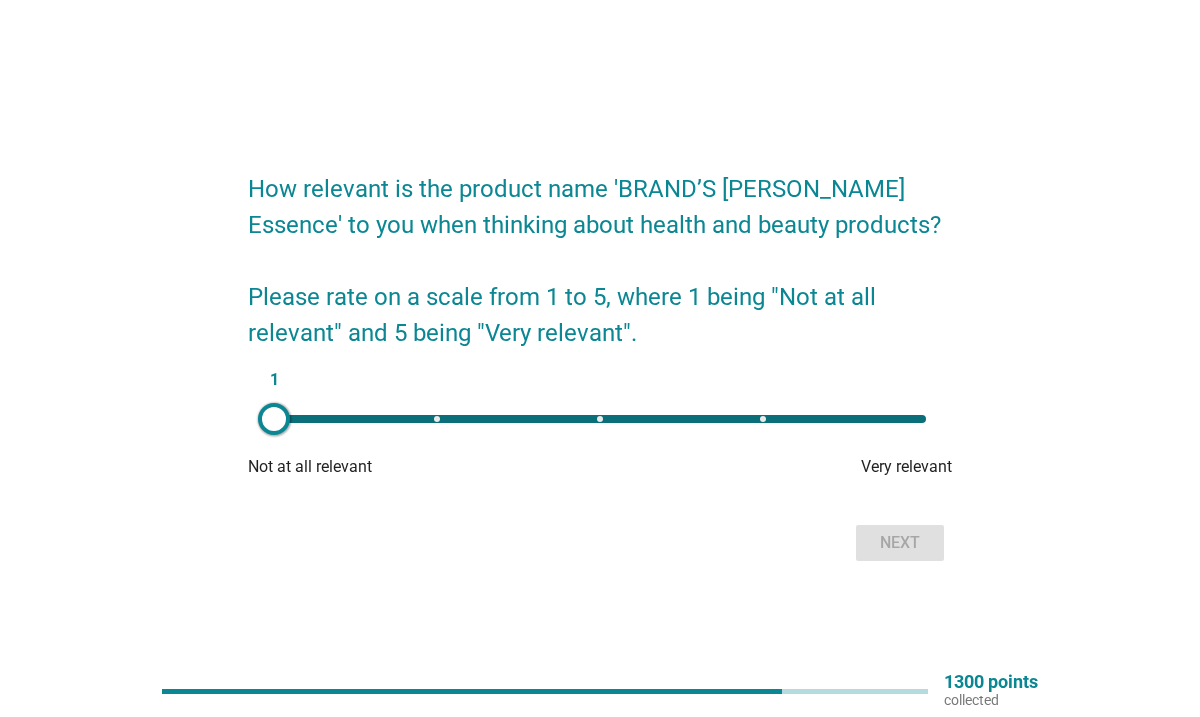 click on "1" at bounding box center [600, 419] 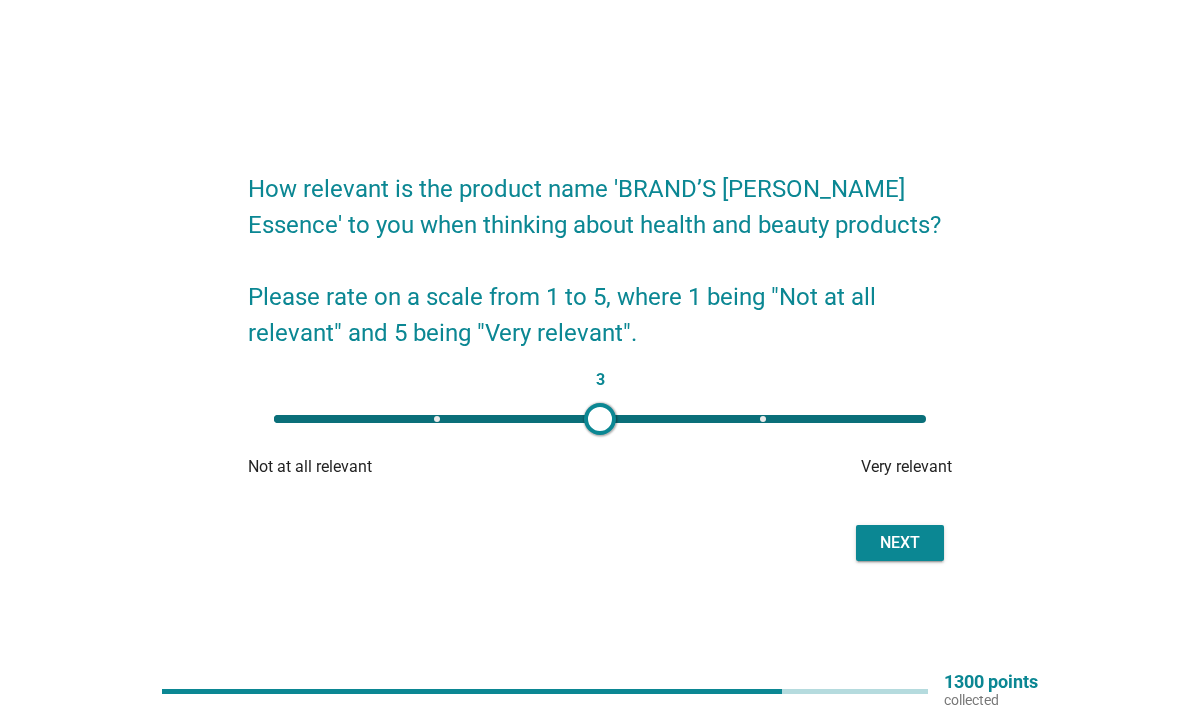 click on "Next" at bounding box center (900, 543) 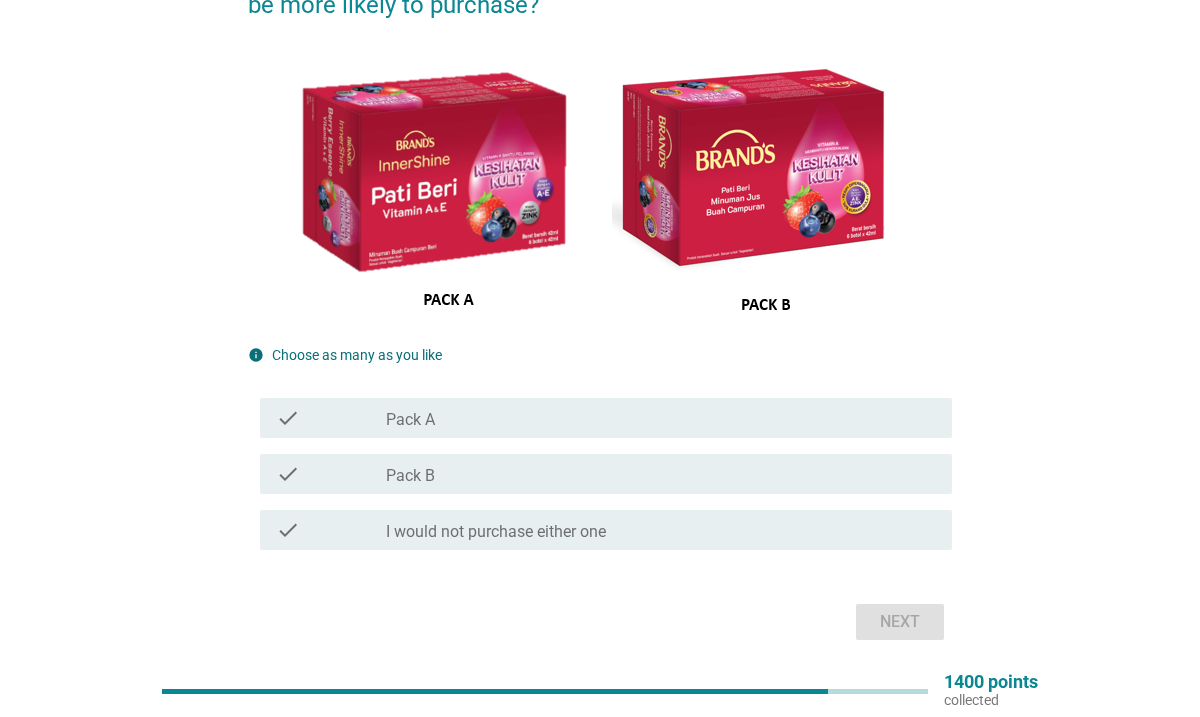 scroll, scrollTop: 159, scrollLeft: 0, axis: vertical 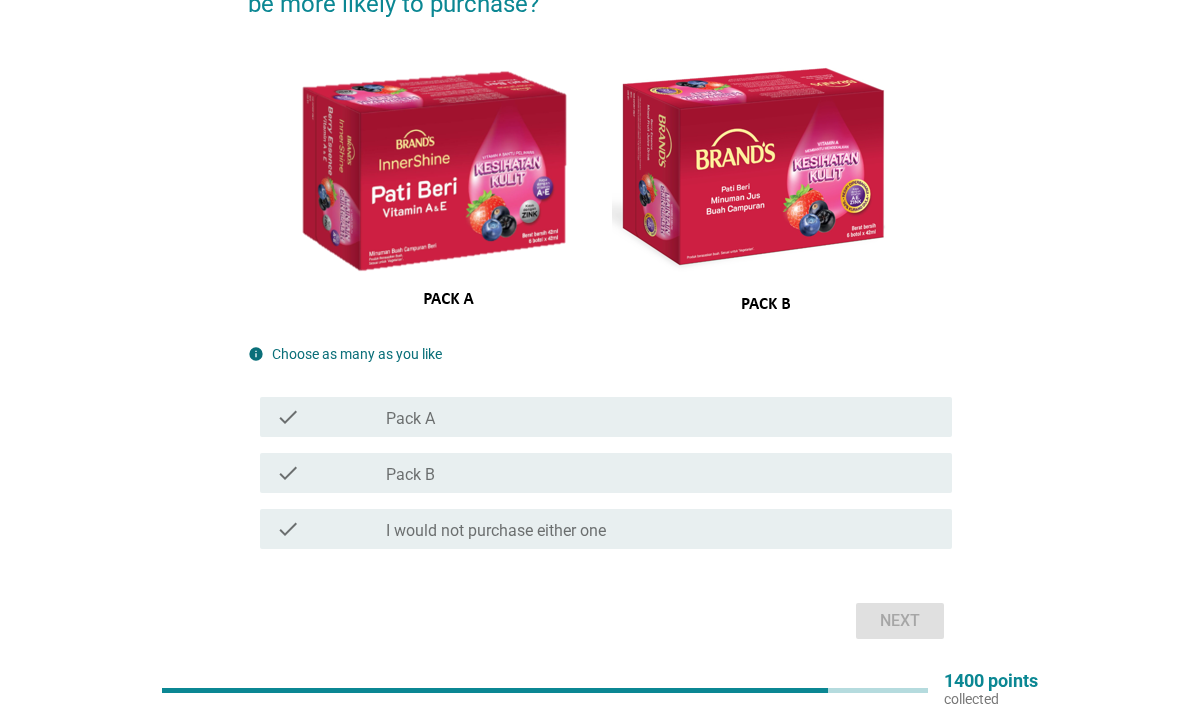 click on "Based on the two packaging designs shown, which one would you be more likely to purchase?         info   Choose as many as you like   check     check_box_outline_blank Pack A    check     check_box_outline_blank Pack B    check     check_box_outline_blank I would not purchase either one        Next" at bounding box center (600, 288) 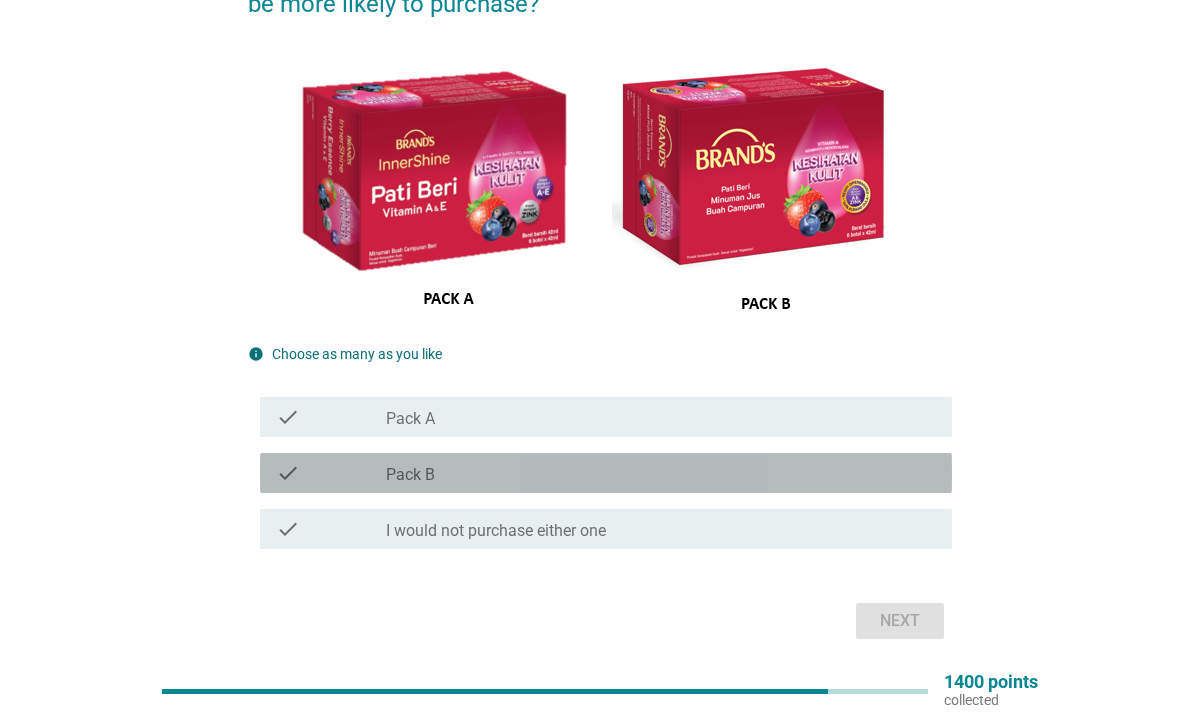 click on "check_box_outline_blank Pack B" at bounding box center [661, 473] 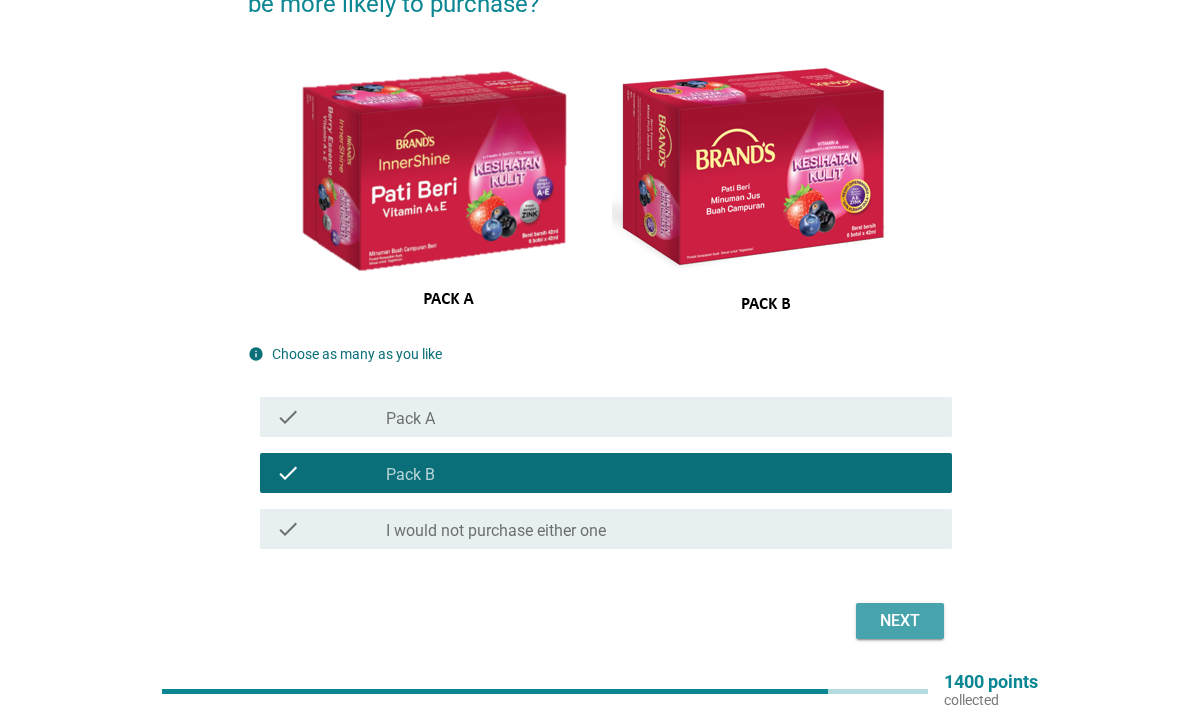click on "Next" at bounding box center (900, 621) 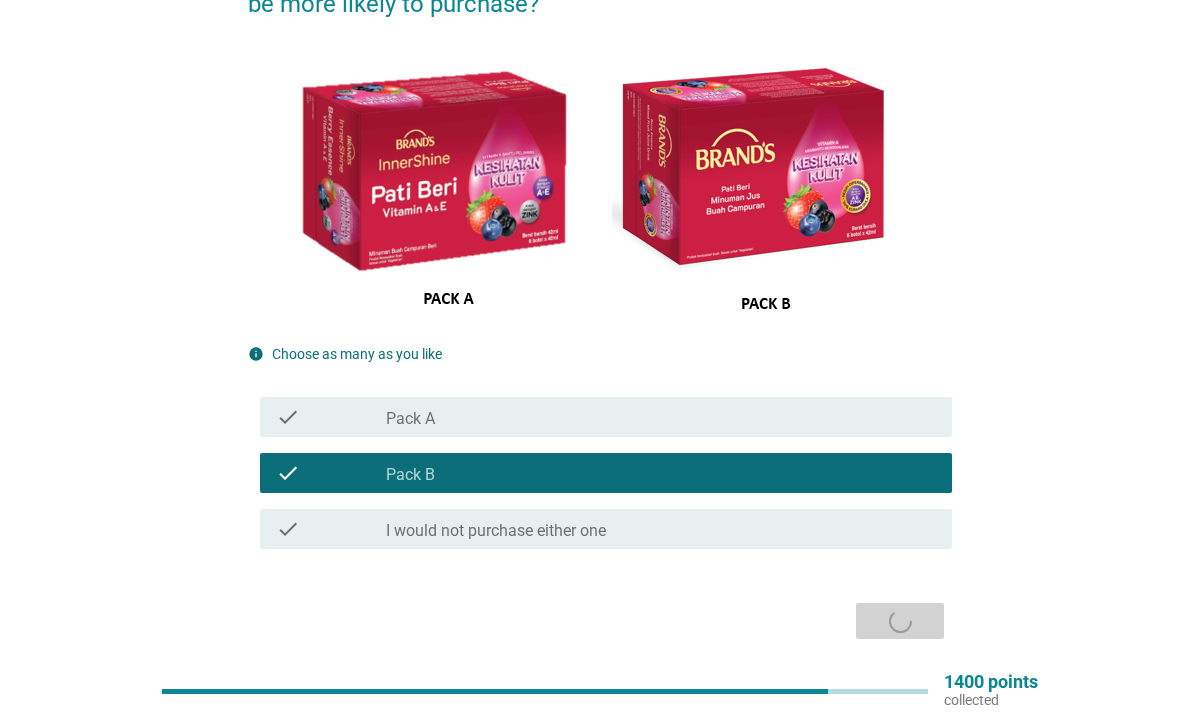 scroll, scrollTop: 0, scrollLeft: 0, axis: both 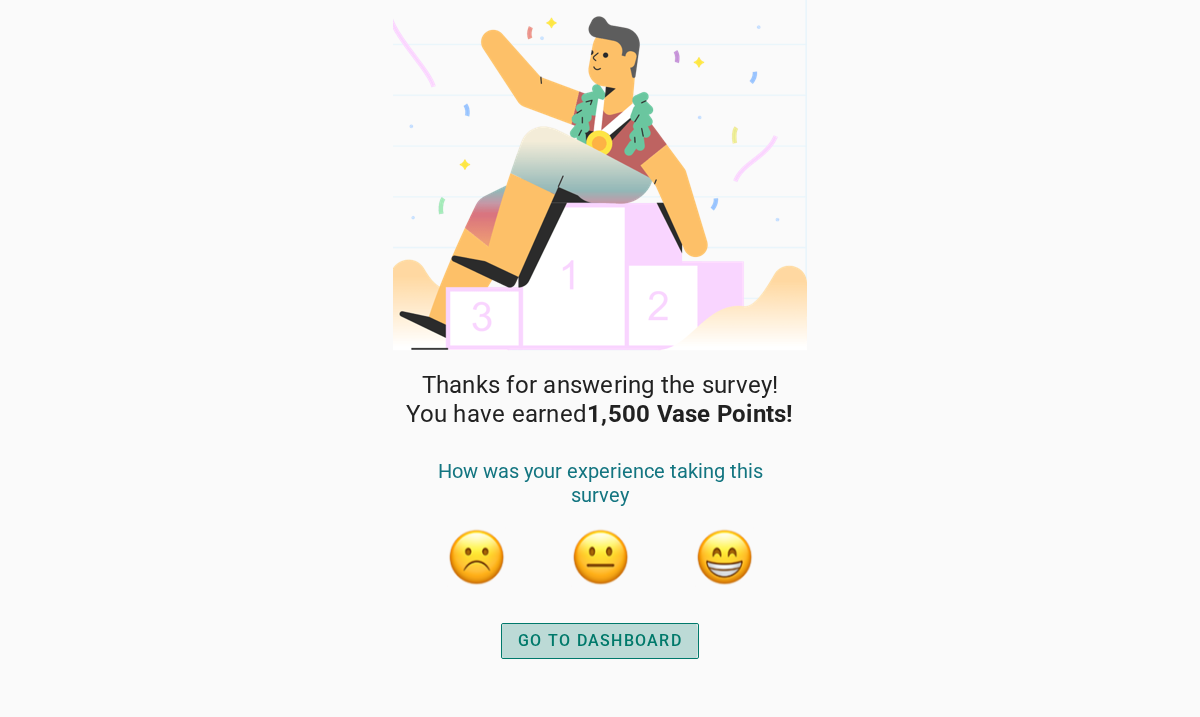 click on "GO TO DASHBOARD" at bounding box center (600, 641) 